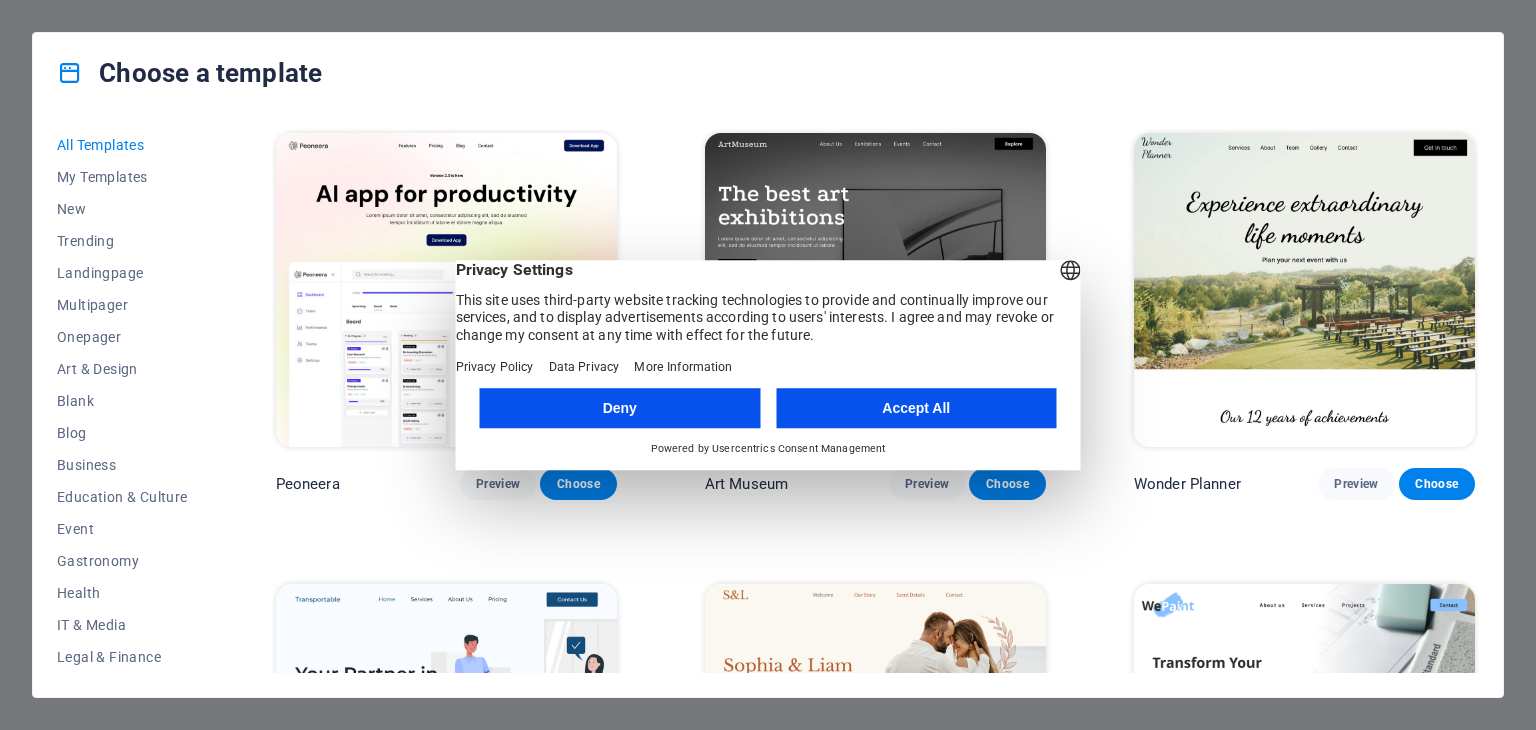 scroll, scrollTop: 0, scrollLeft: 0, axis: both 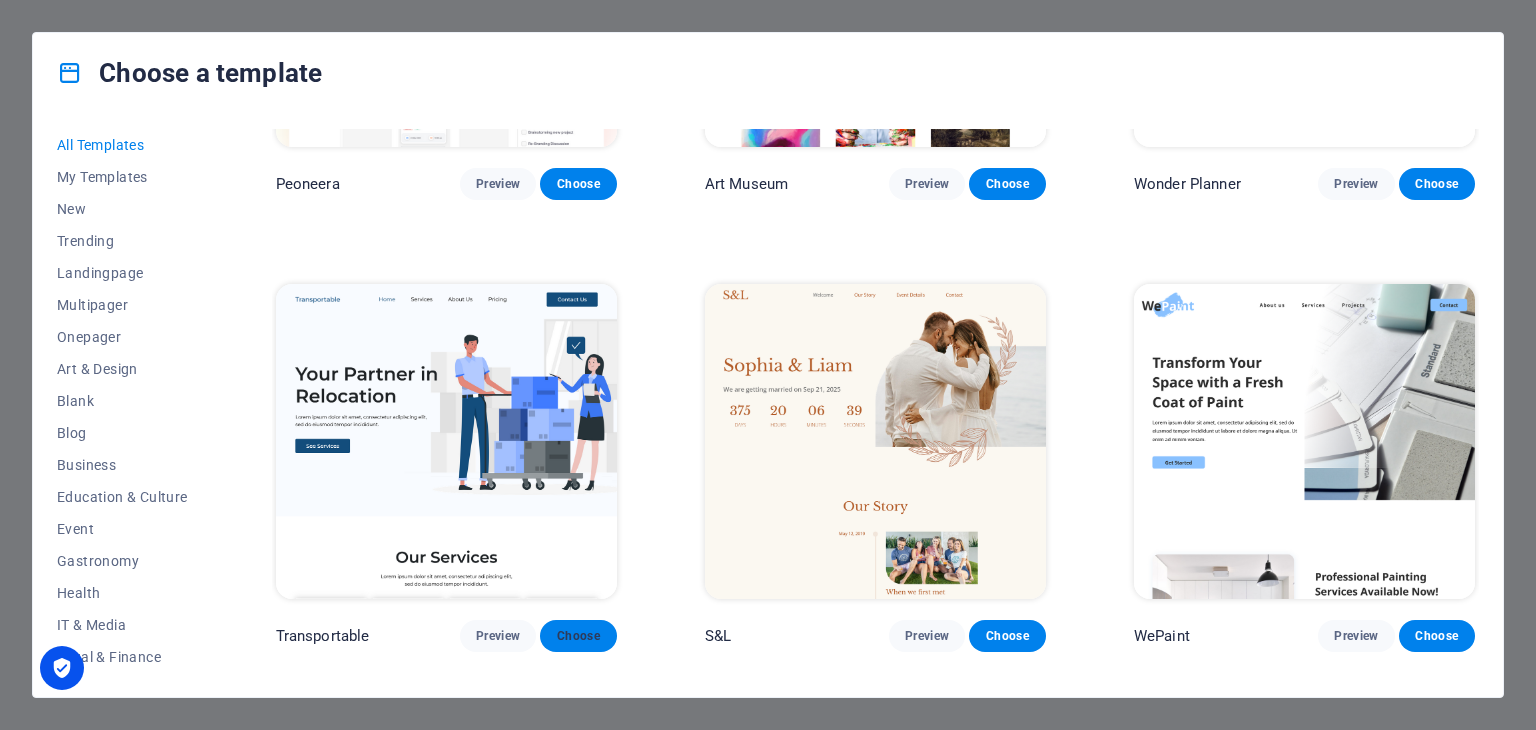 click on "Choose" at bounding box center [578, 636] 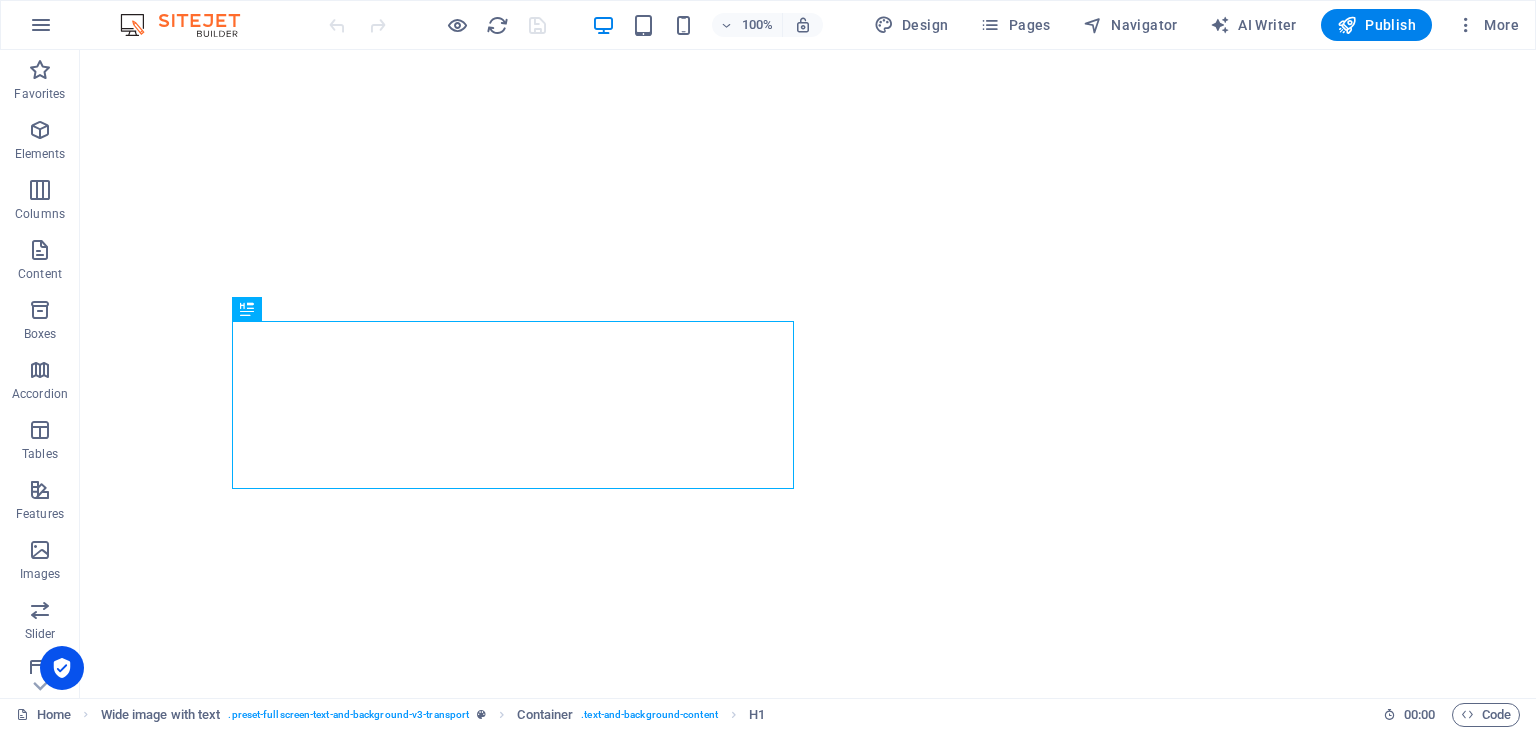 scroll, scrollTop: 0, scrollLeft: 0, axis: both 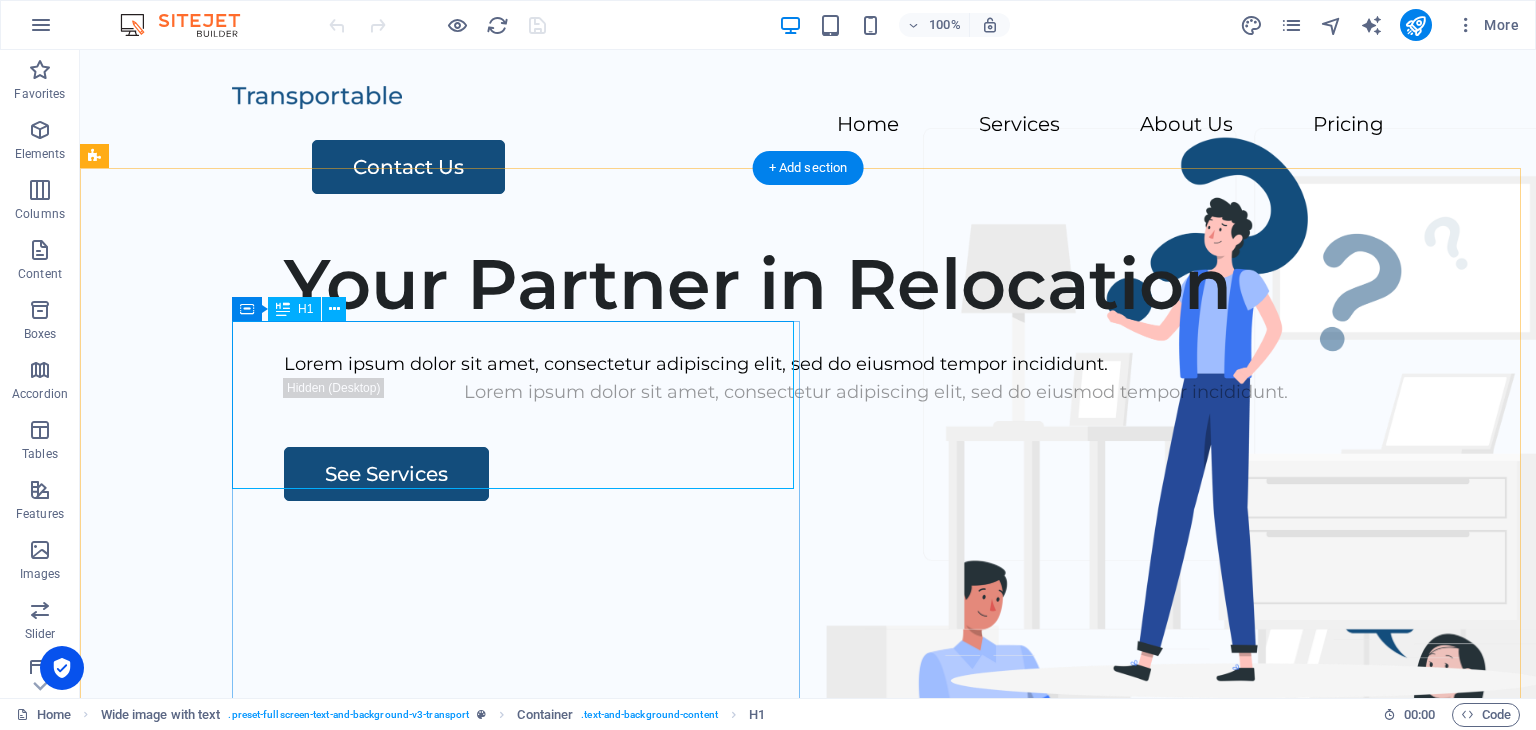 click on "Your Partner in Relocation" at bounding box center (876, 284) 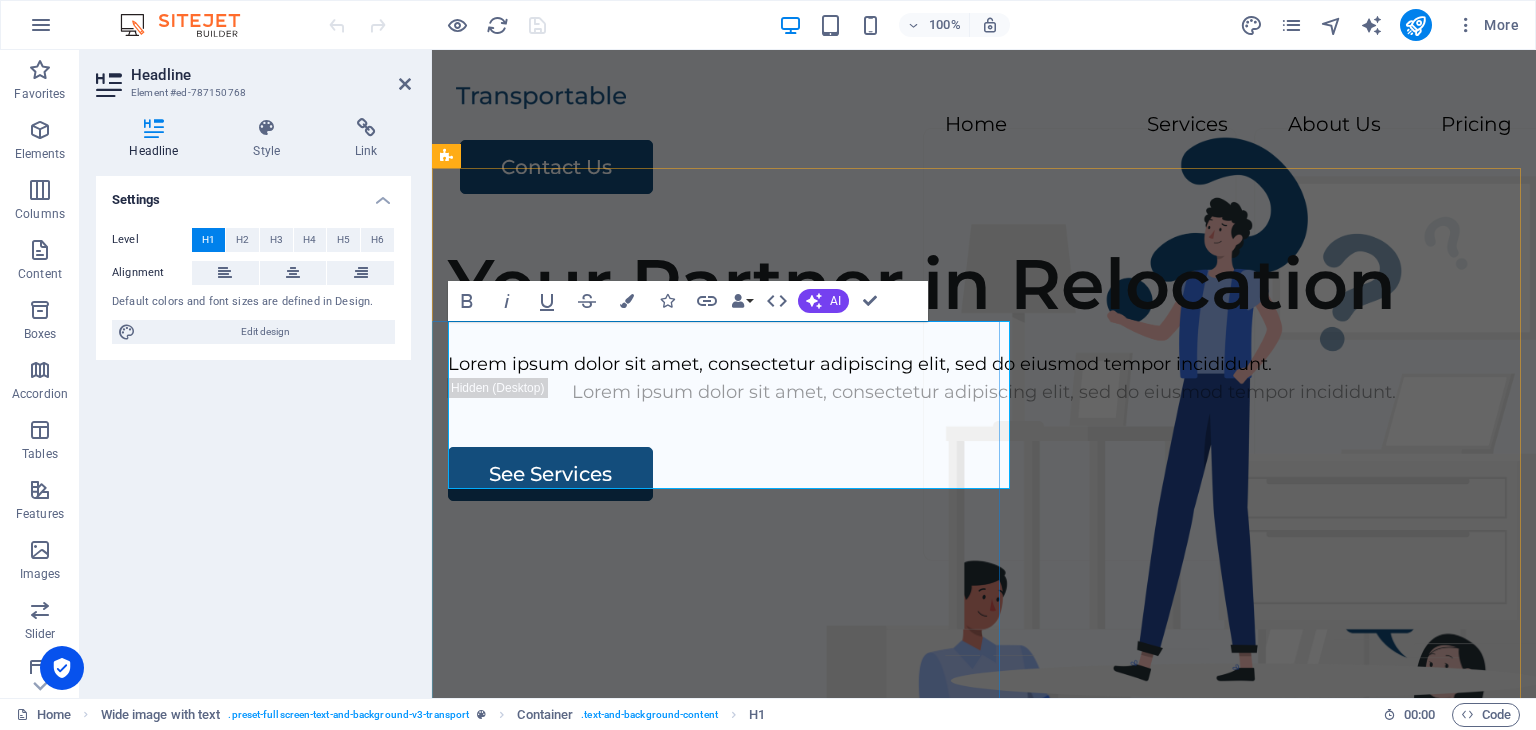 click on "Your Partner in Relocation" at bounding box center [984, 284] 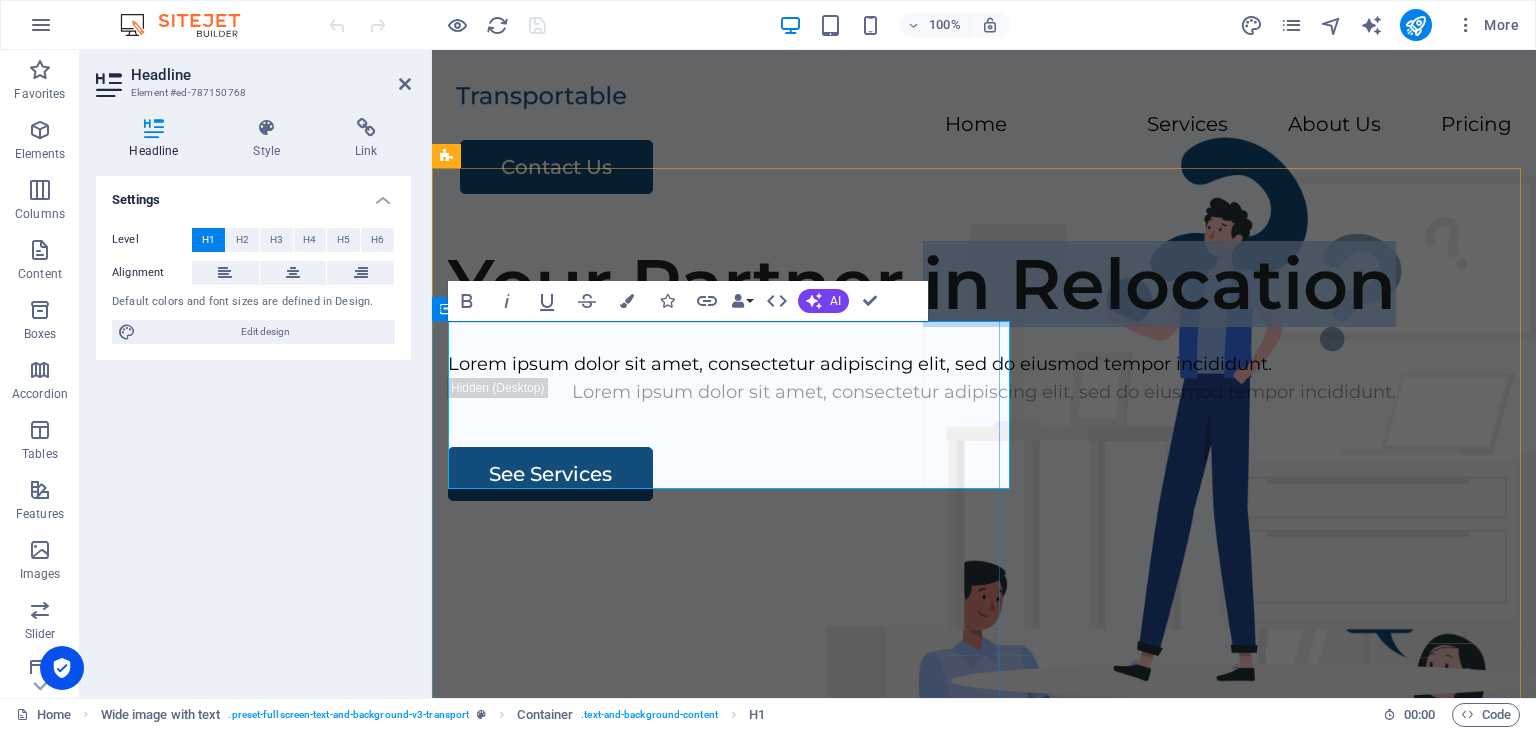 drag, startPoint x: 824, startPoint y: 457, endPoint x: 932, endPoint y: 381, distance: 132.0606 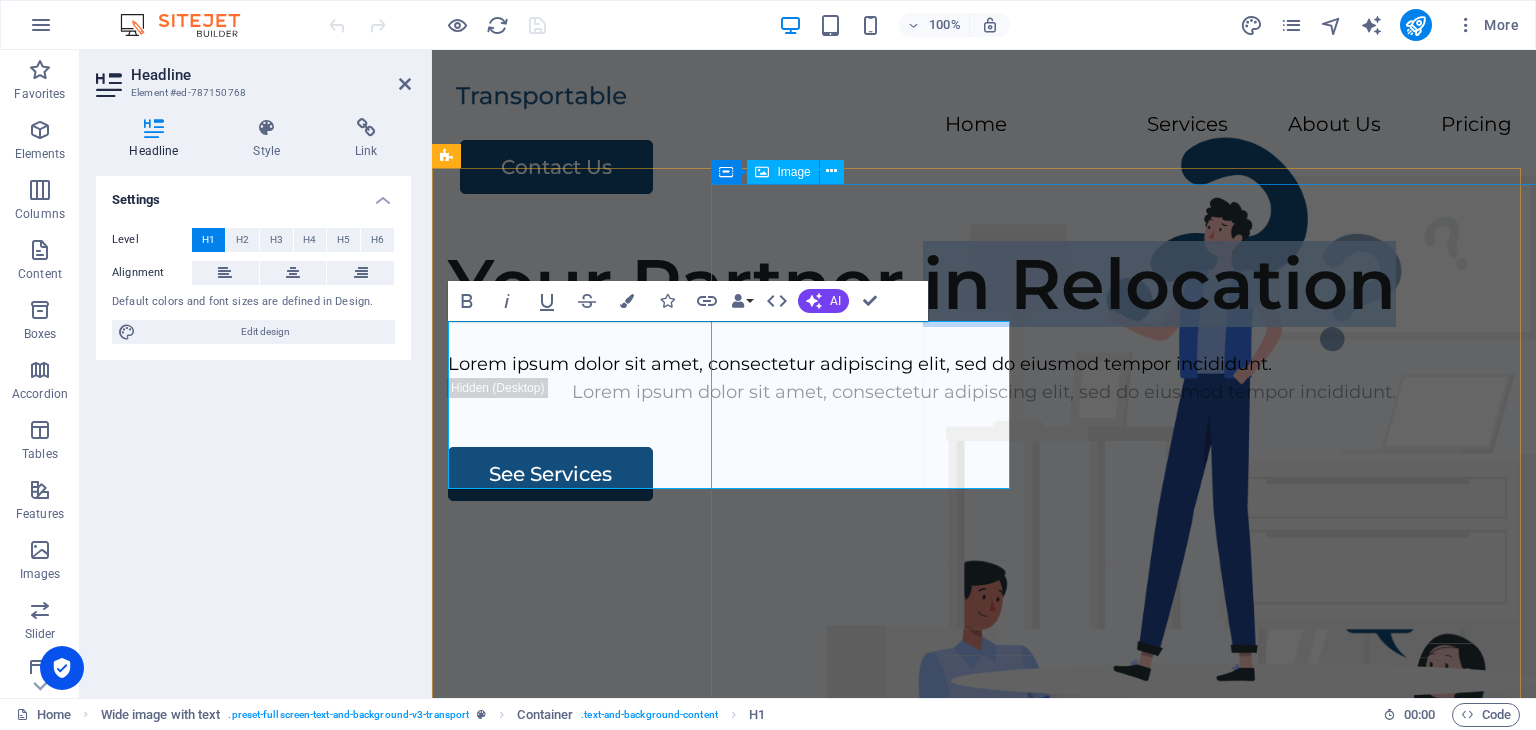type 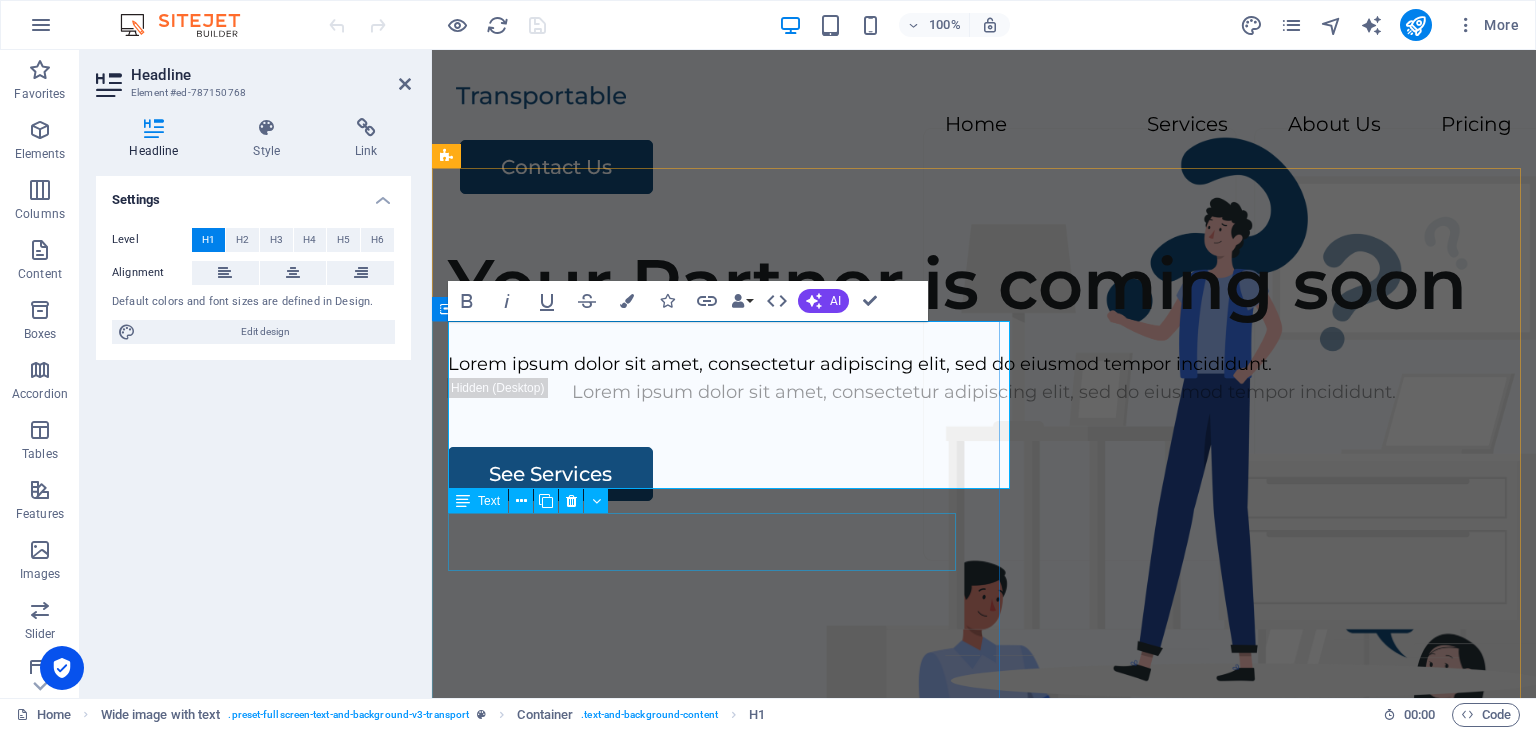 click on "Lorem ipsum dolor sit amet, consectetur adipiscing elit, sed do eiusmod tempor incididunt." at bounding box center (984, 364) 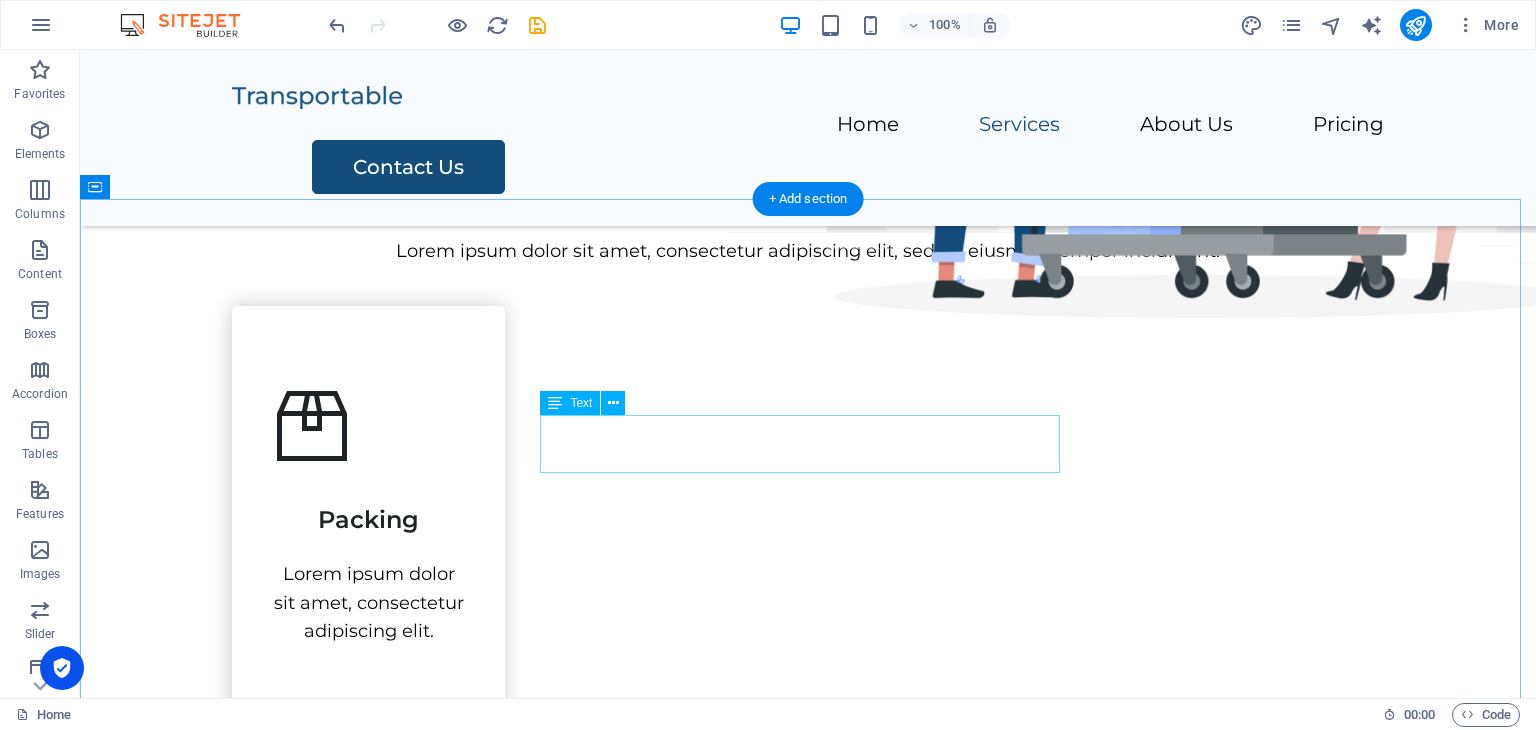 scroll, scrollTop: 800, scrollLeft: 0, axis: vertical 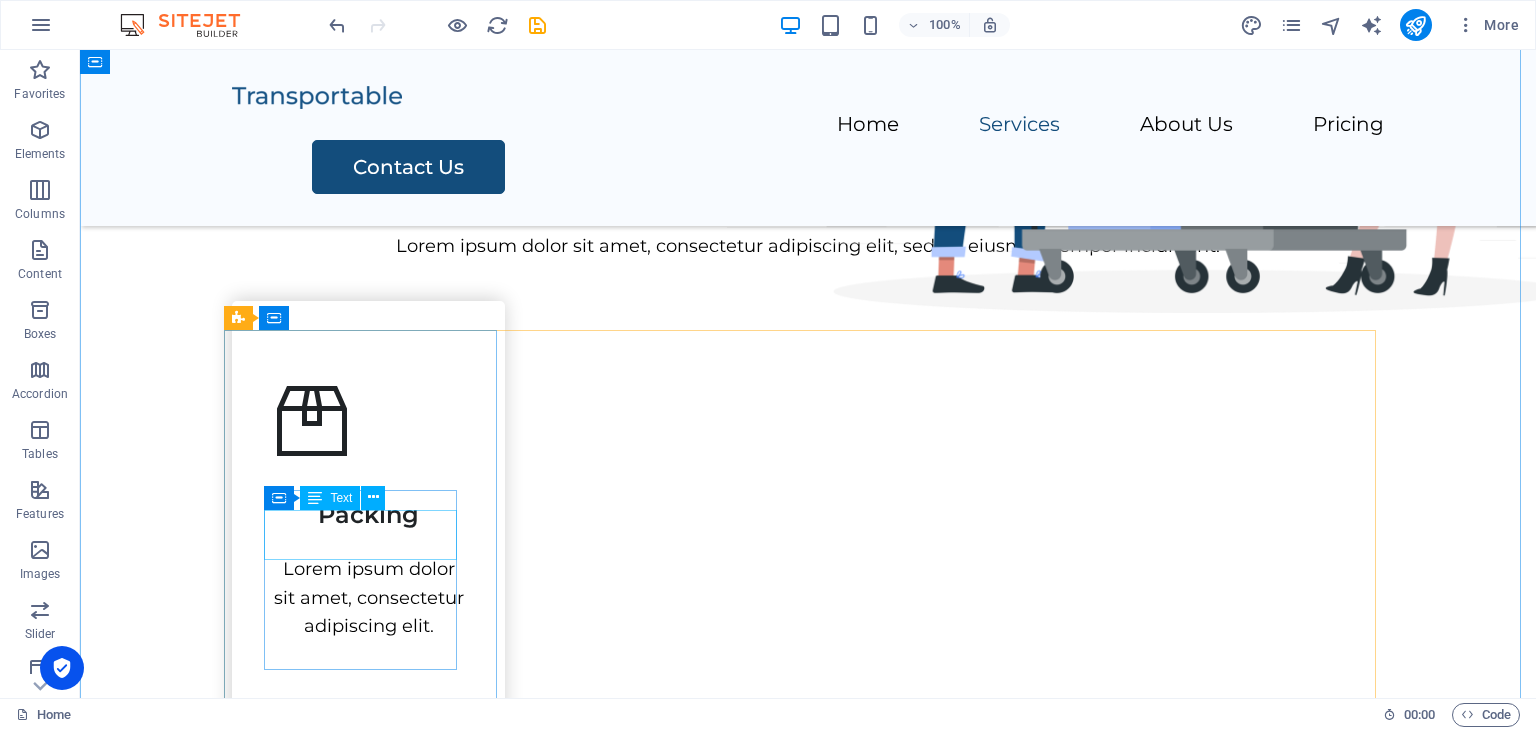 click on "Packing" at bounding box center (368, 506) 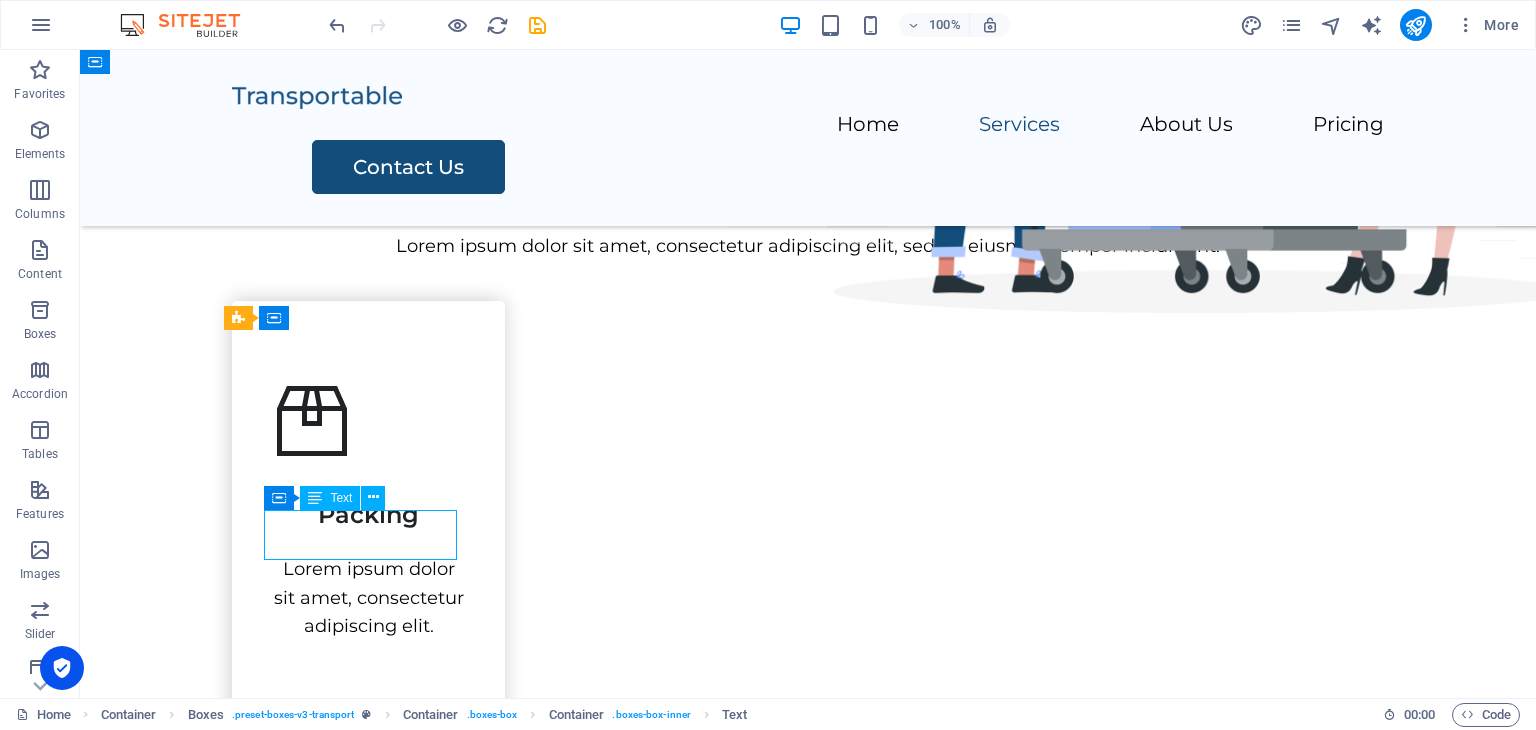 click on "Packing" at bounding box center (368, 506) 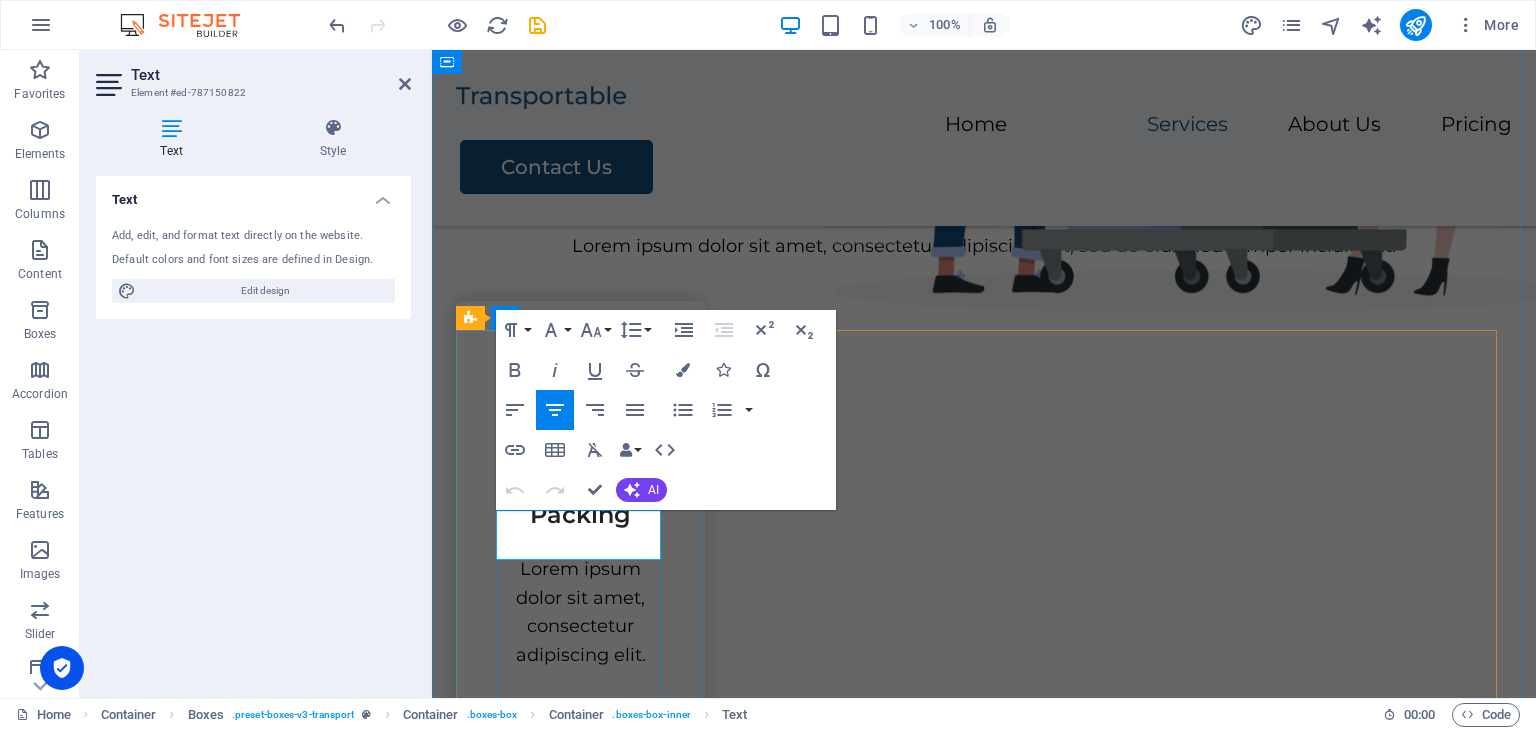 click on "Packing" at bounding box center (580, 514) 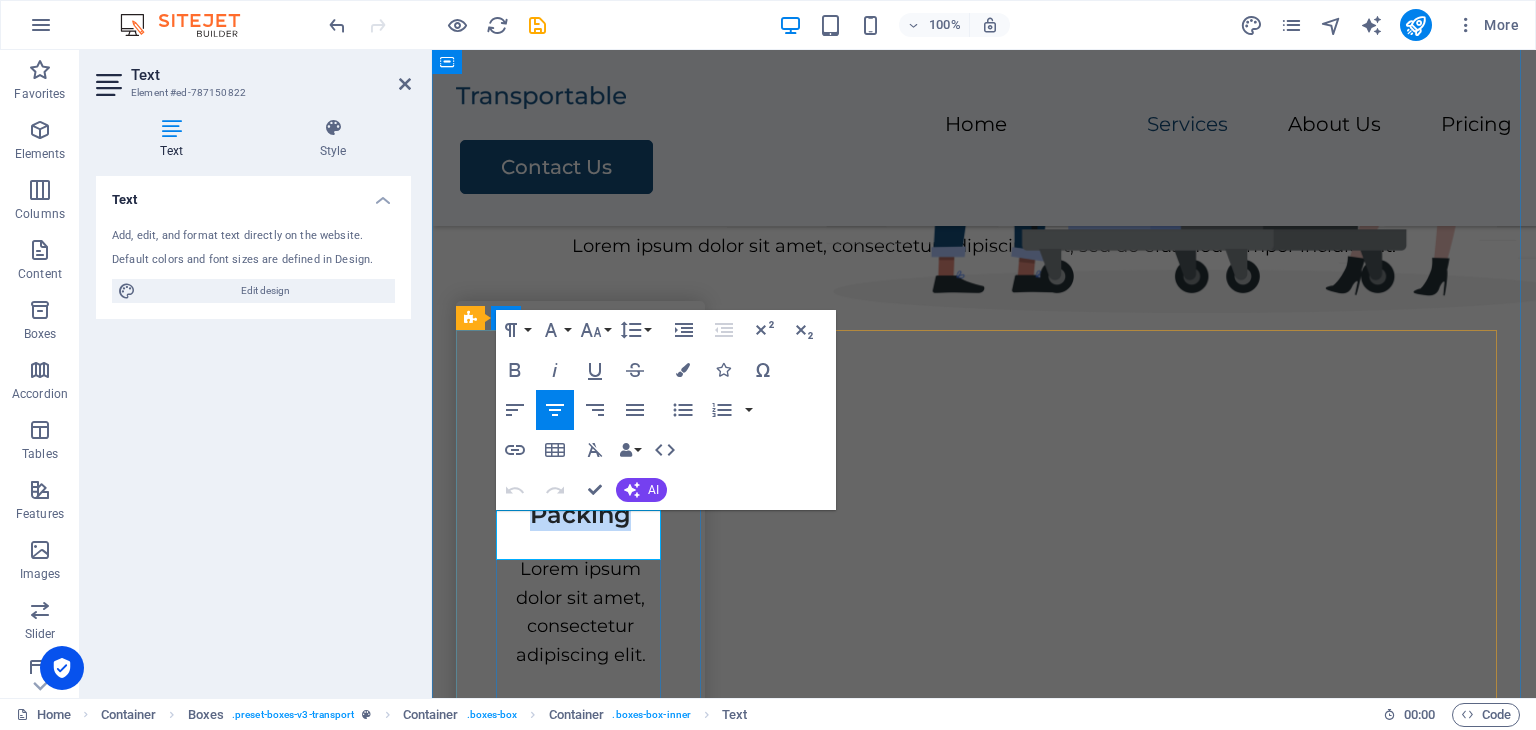 click on "Packing" at bounding box center [580, 514] 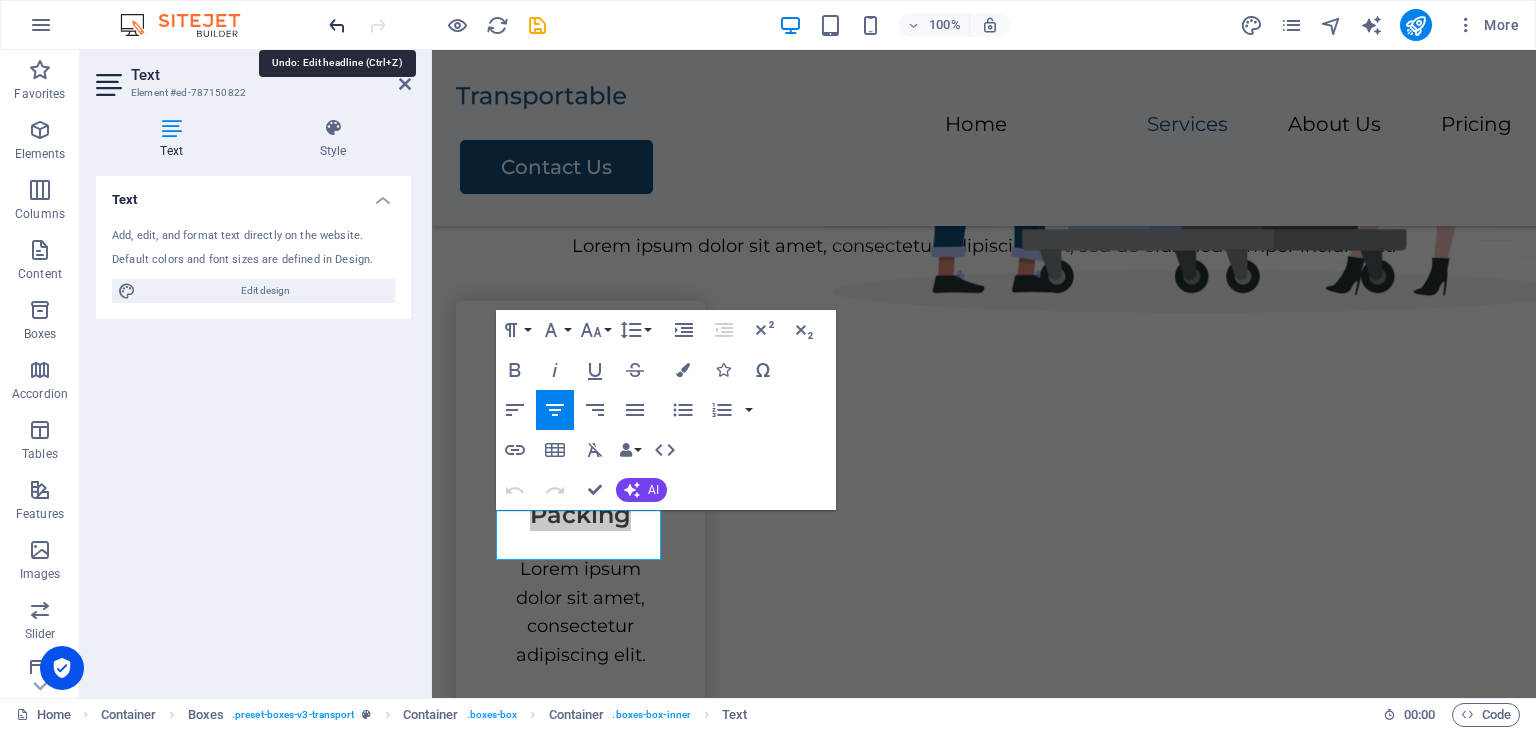 click at bounding box center [337, 25] 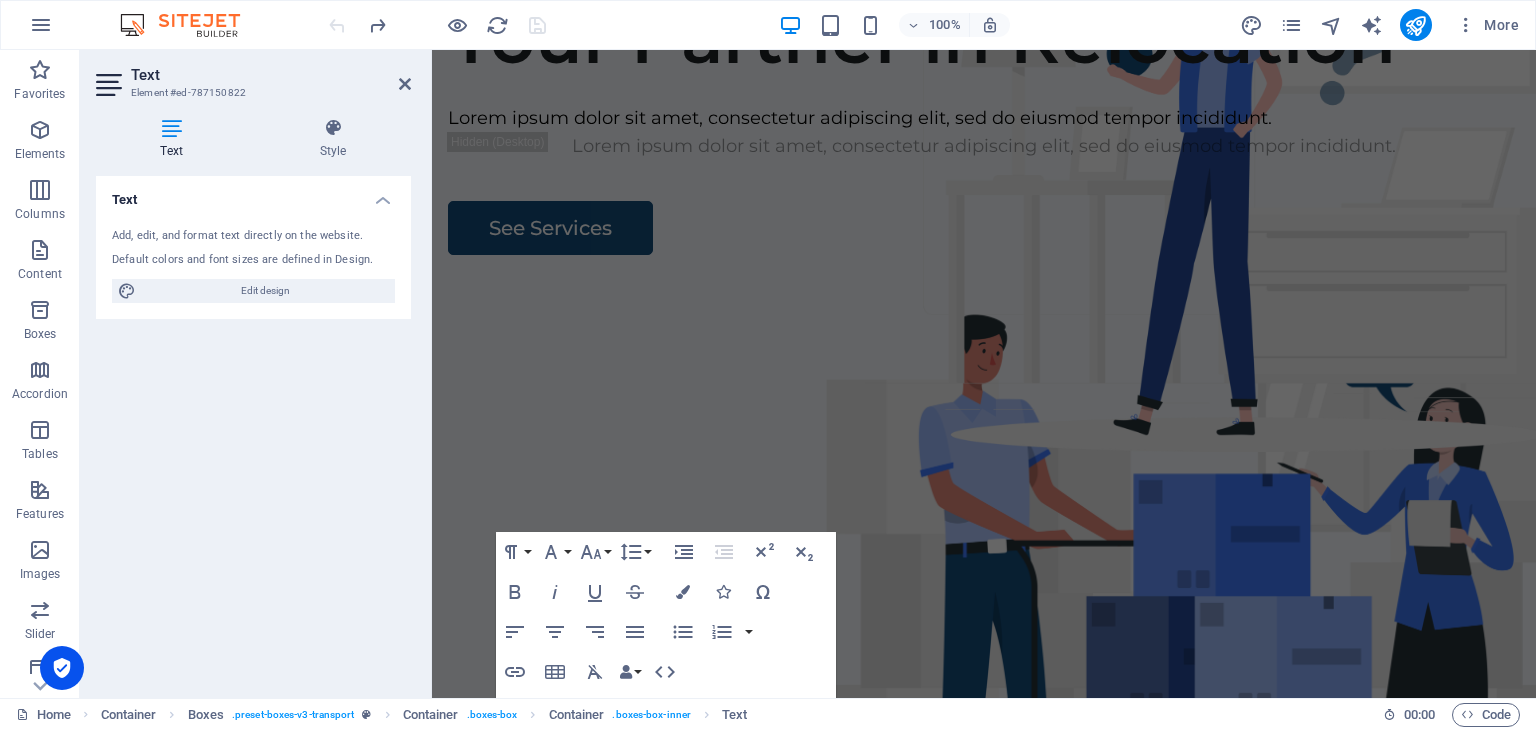 scroll, scrollTop: 31, scrollLeft: 0, axis: vertical 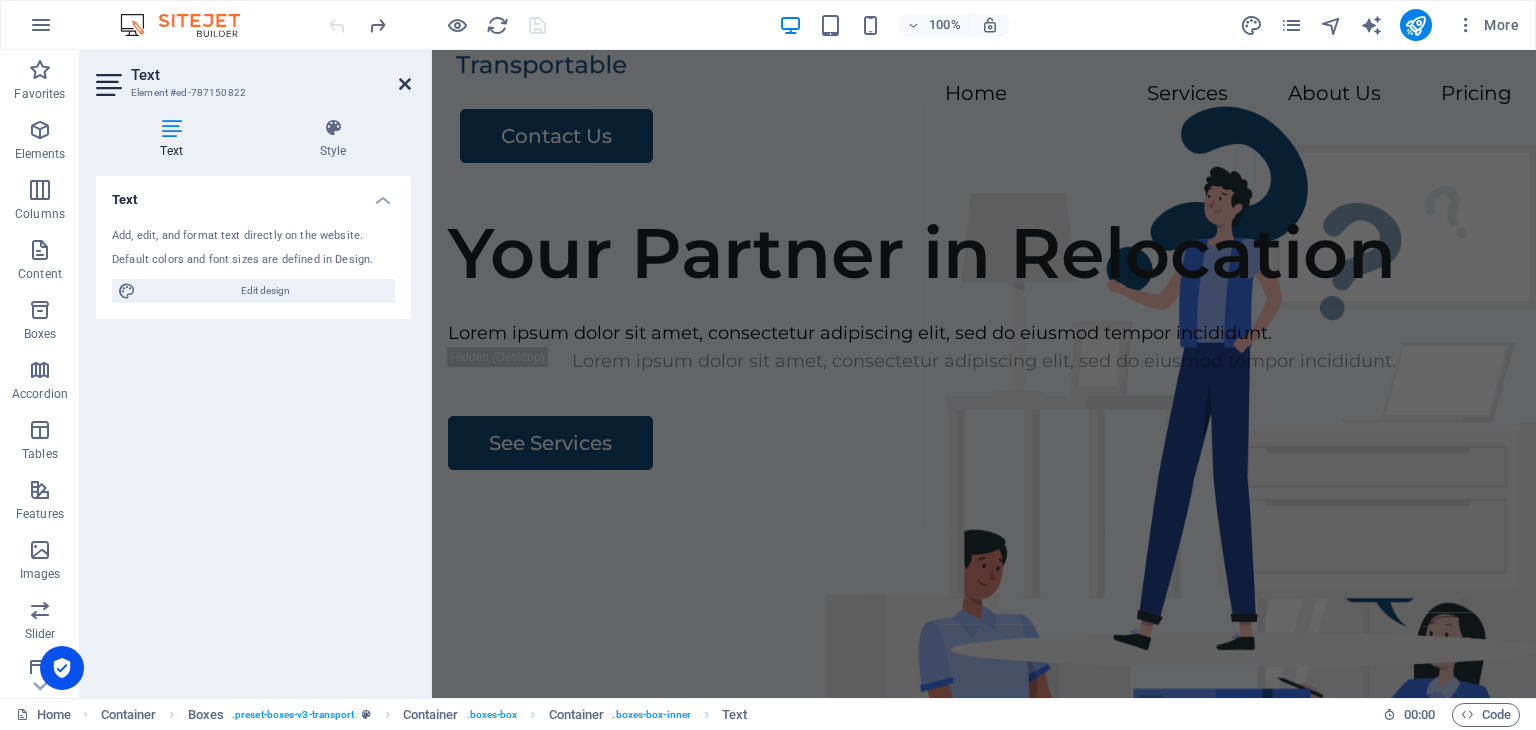 click at bounding box center (405, 84) 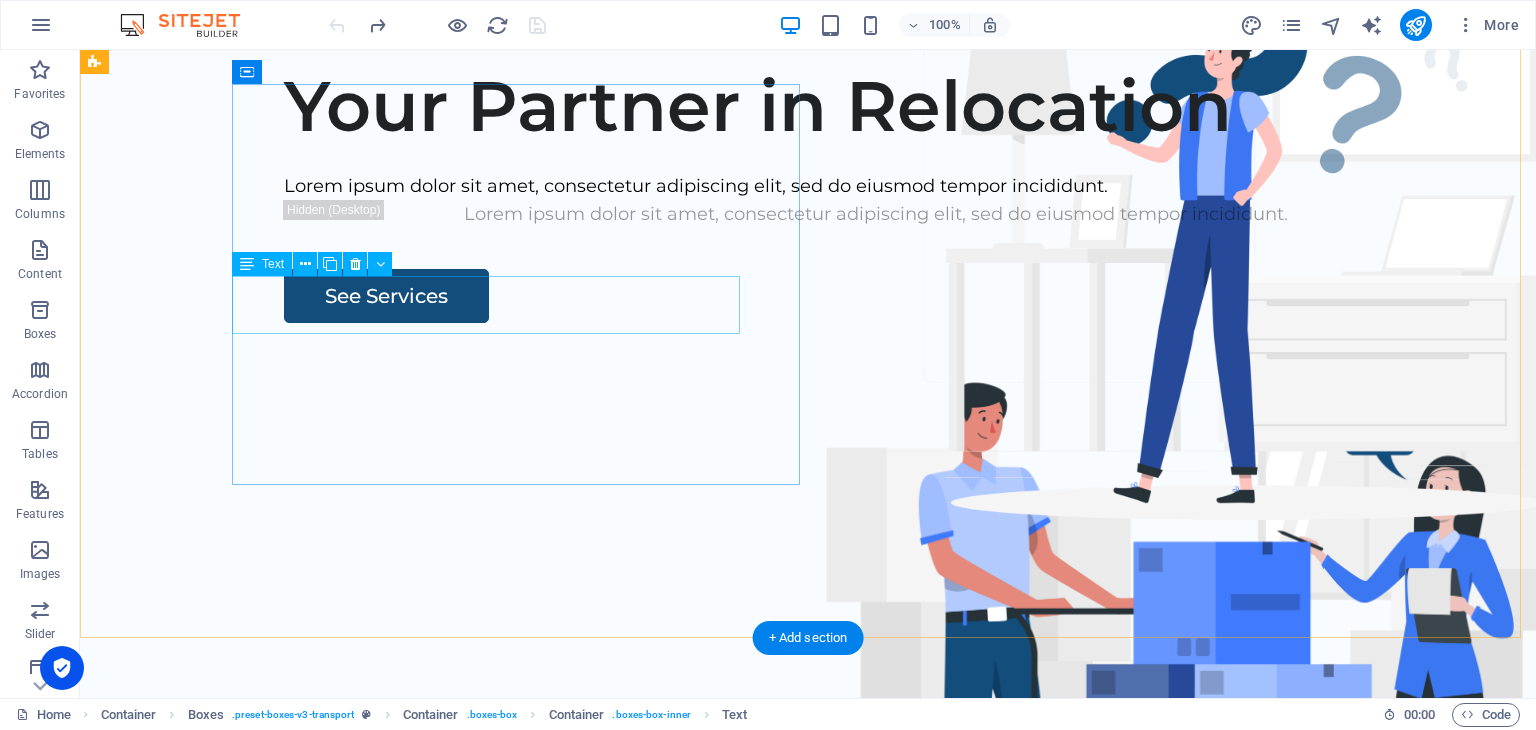 scroll, scrollTop: 0, scrollLeft: 0, axis: both 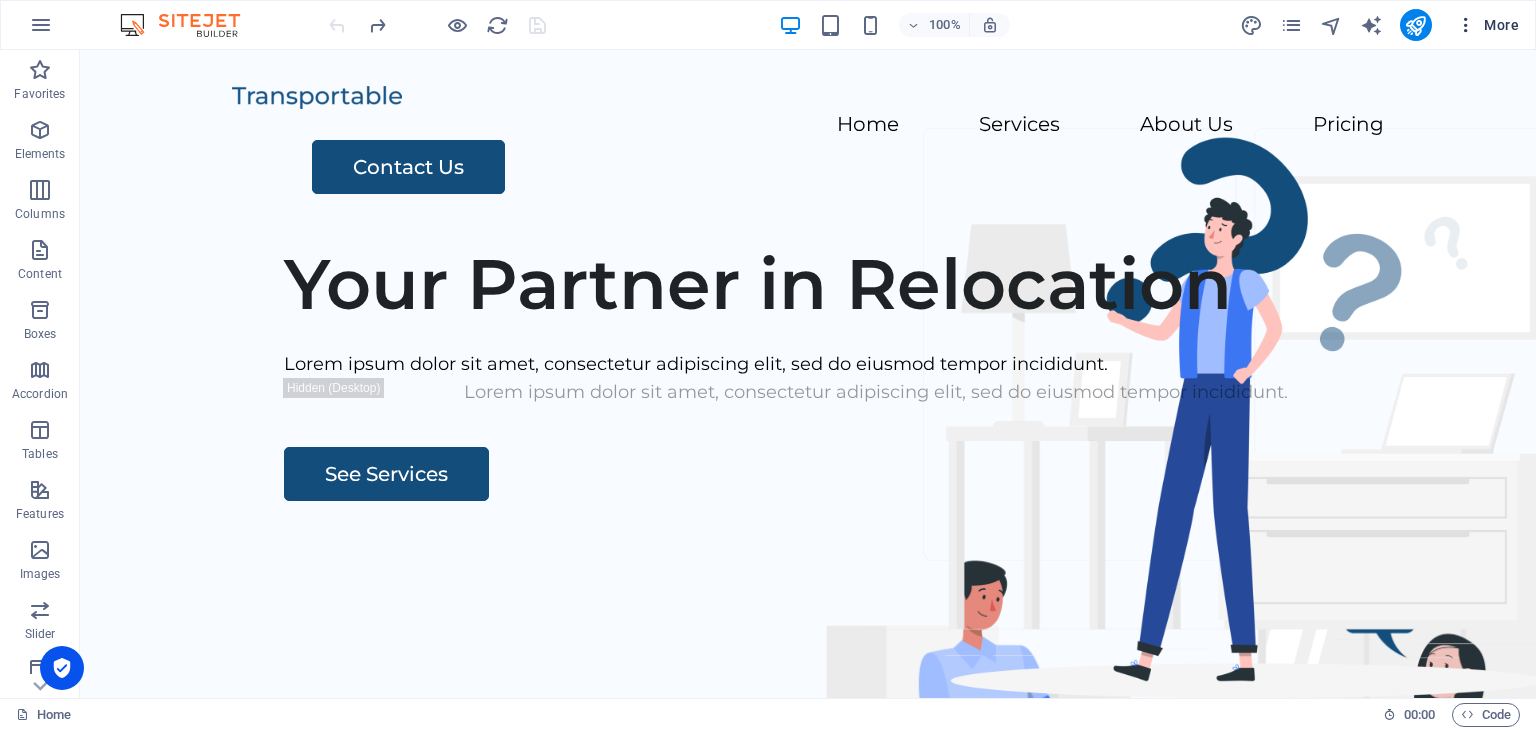 click on "More" at bounding box center (1487, 25) 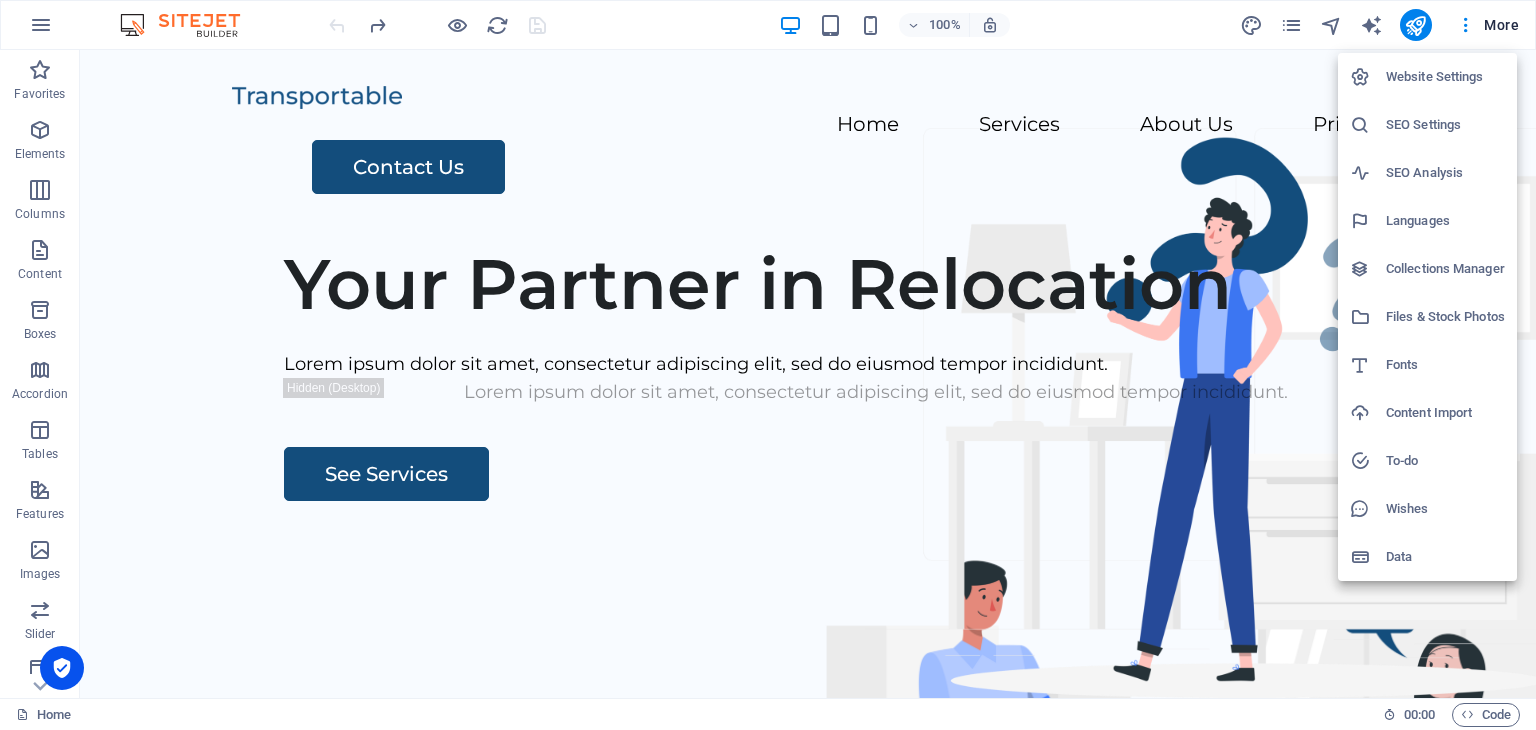 click at bounding box center (768, 365) 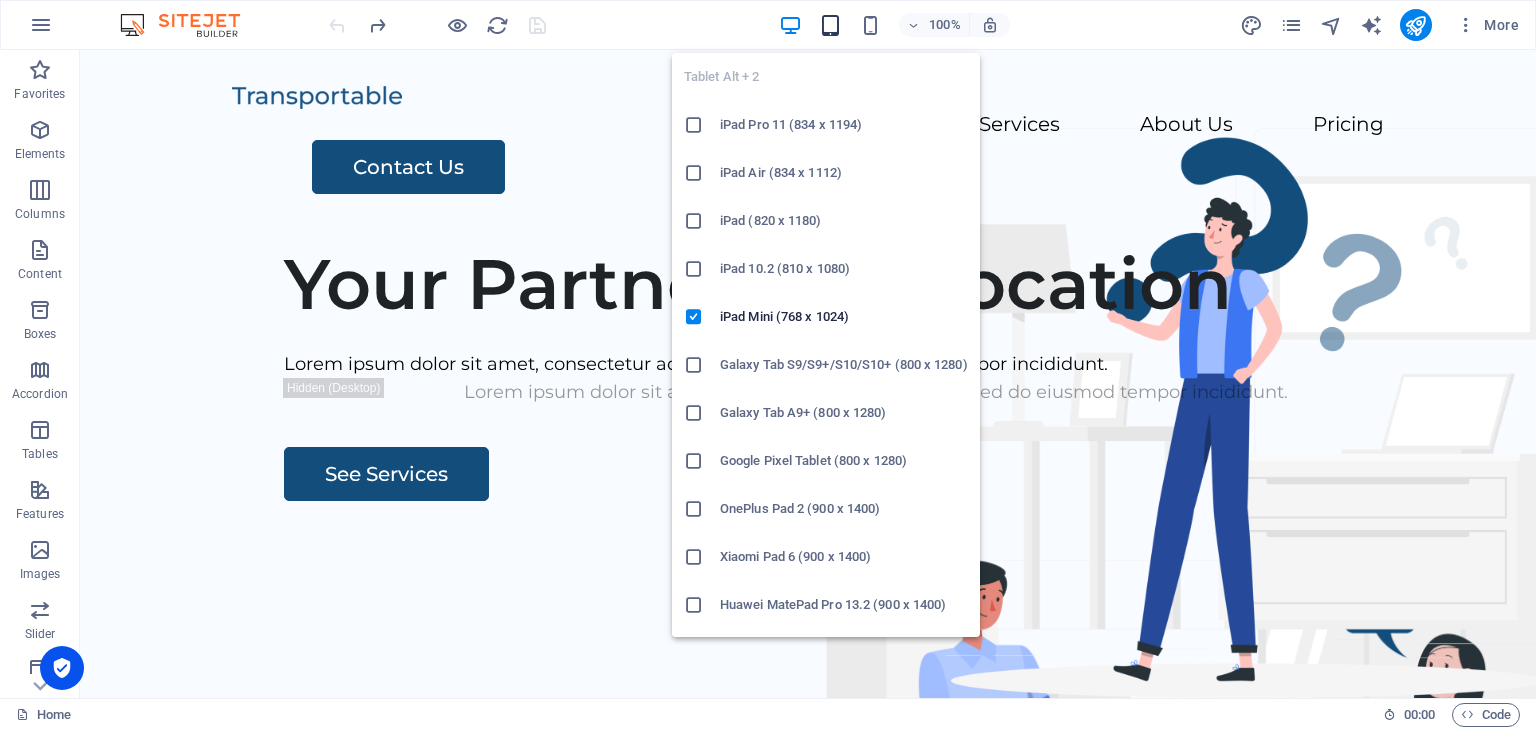 click at bounding box center [830, 25] 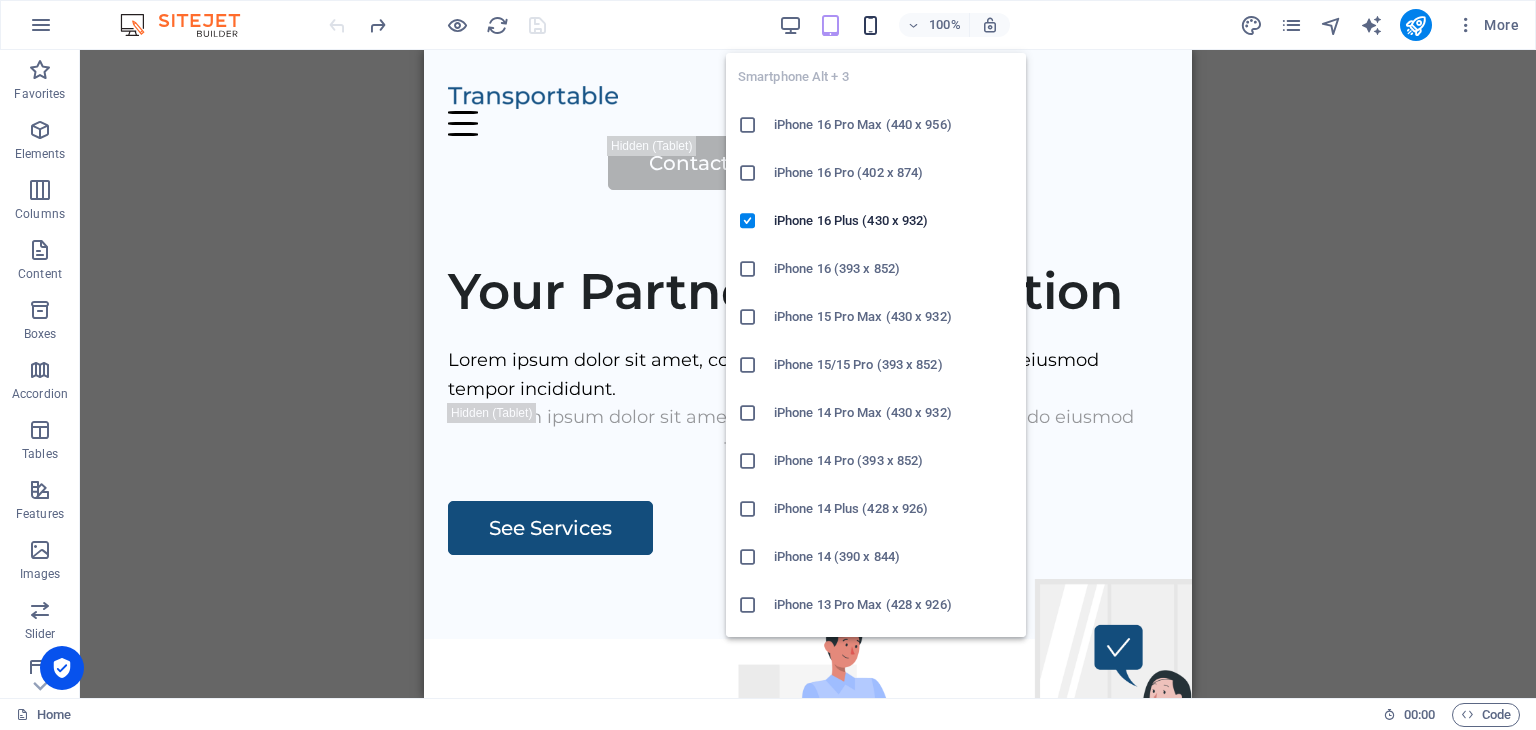 click at bounding box center [870, 25] 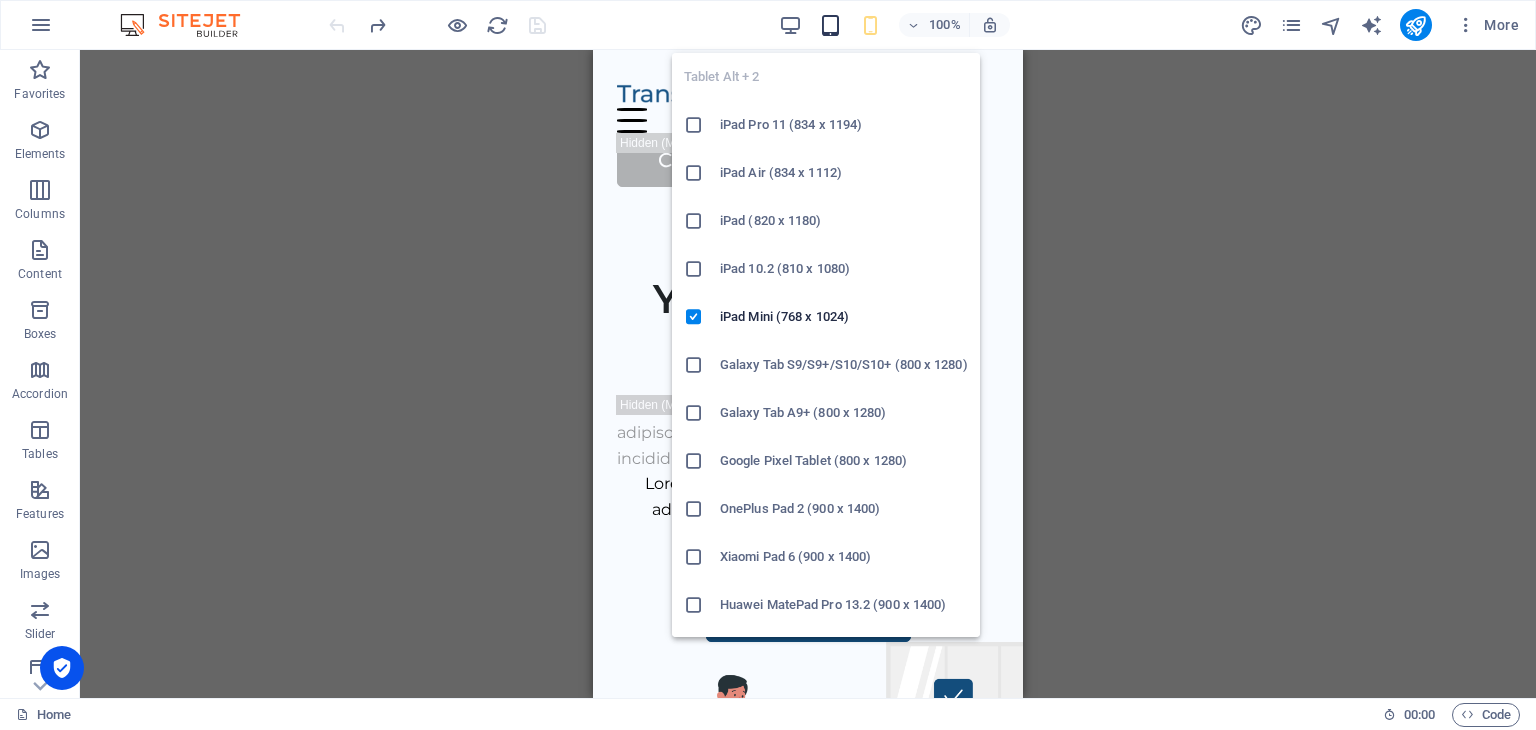 click at bounding box center [830, 25] 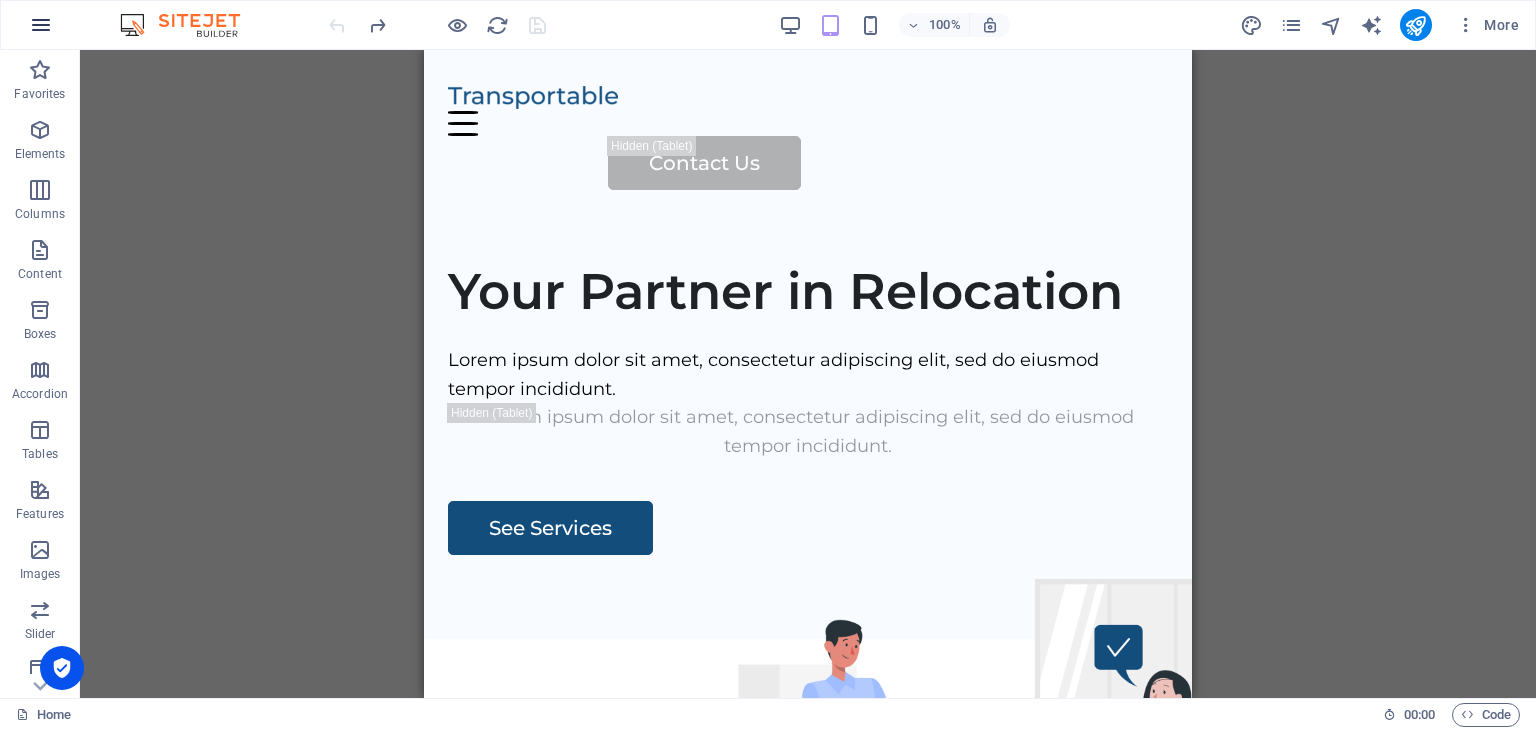 click at bounding box center [41, 25] 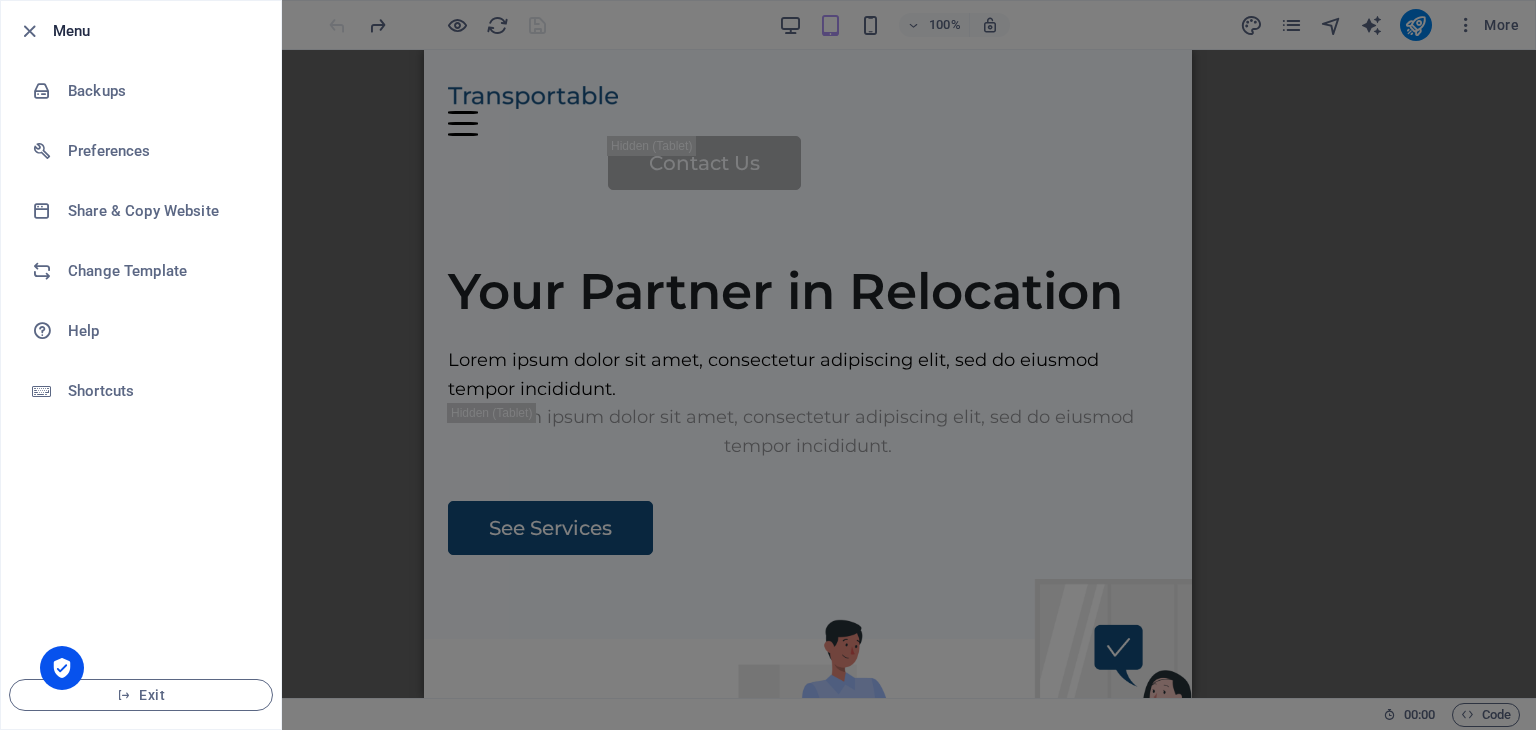 click at bounding box center [768, 365] 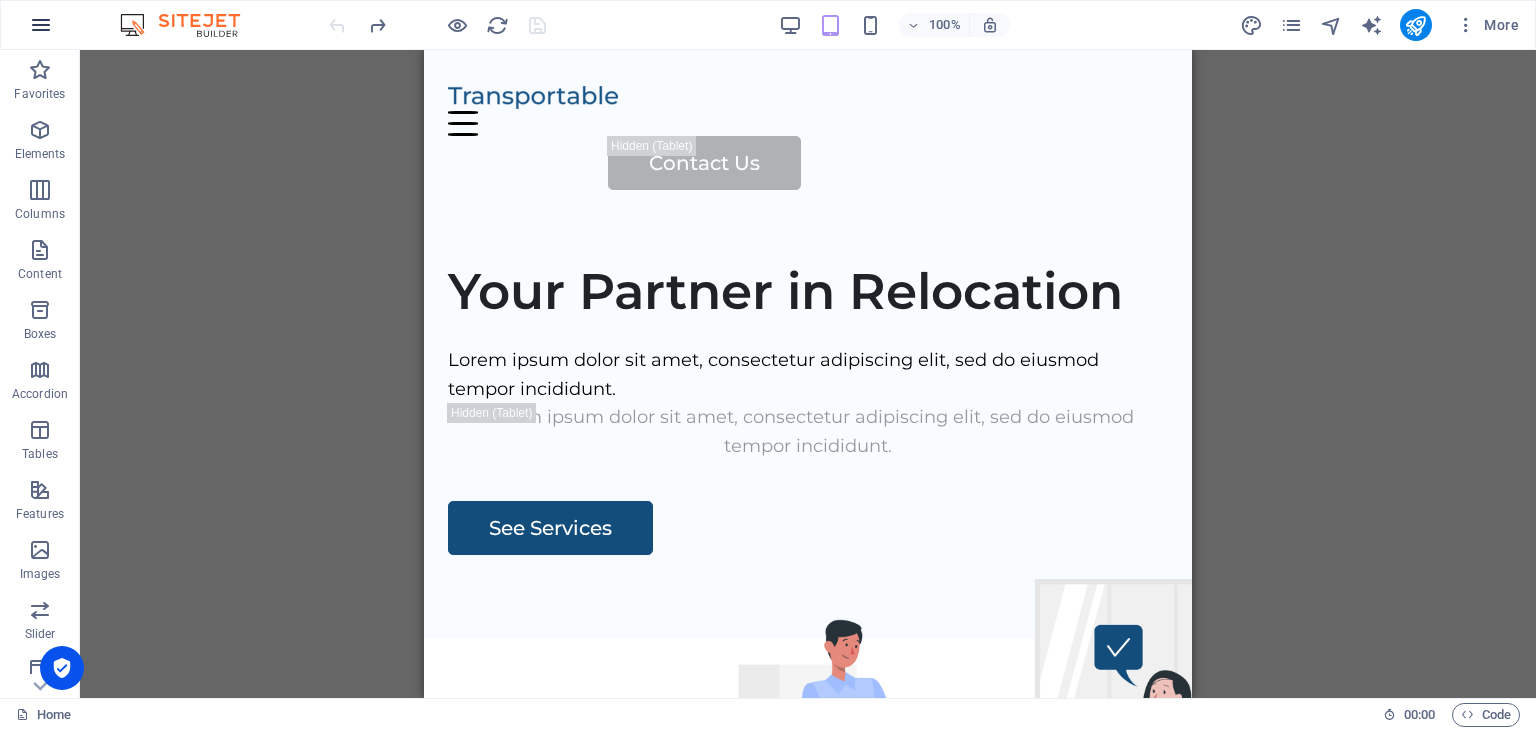 click at bounding box center [41, 25] 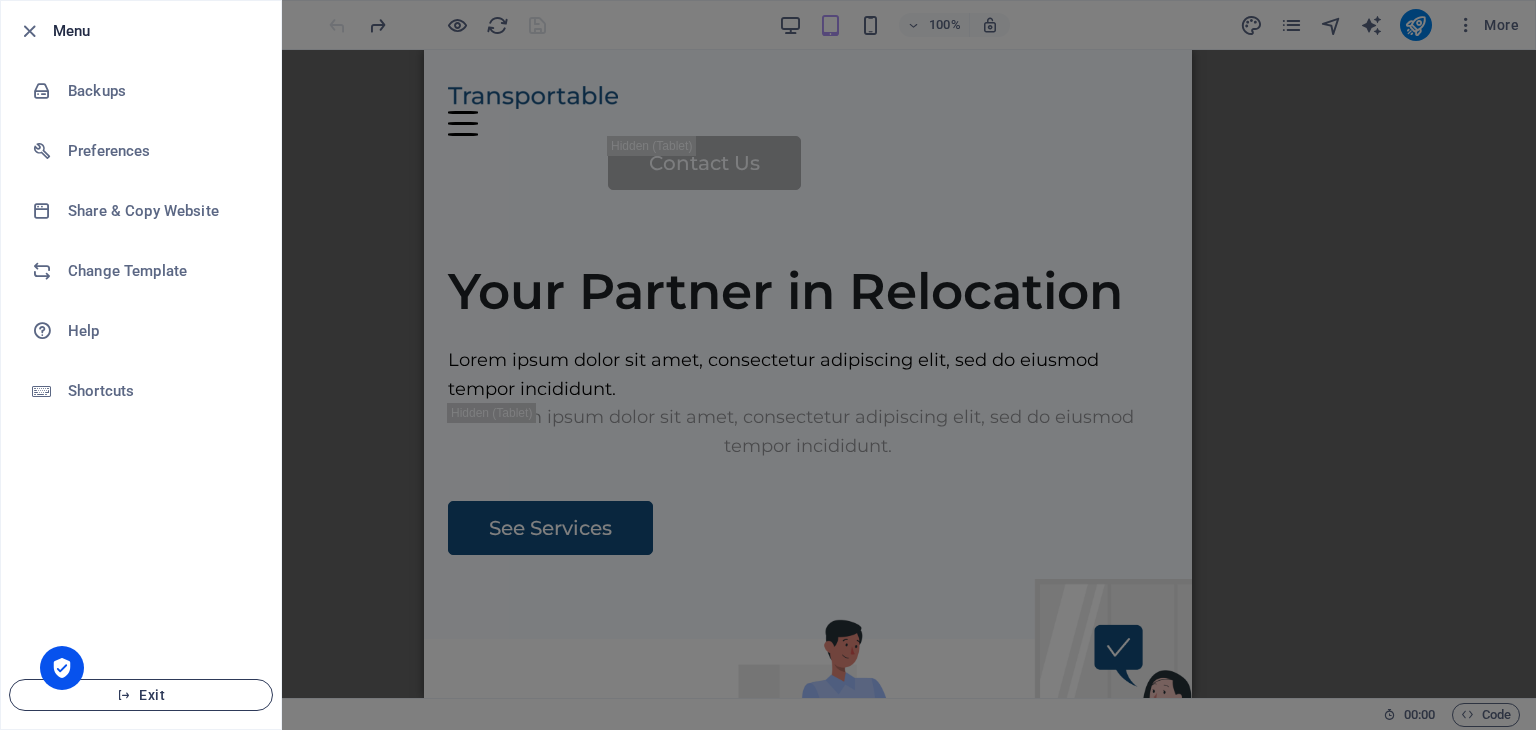 click on "Exit" at bounding box center (141, 695) 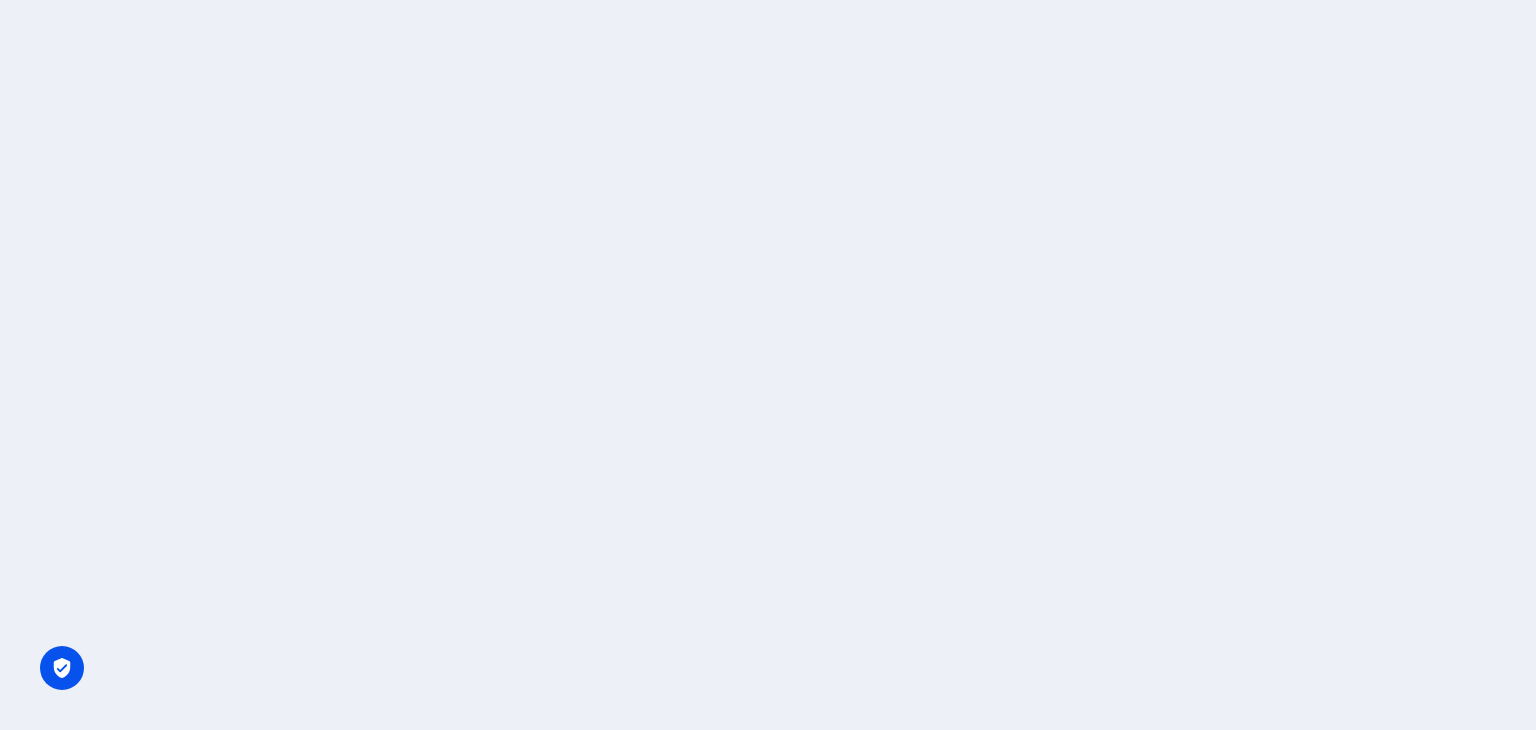 scroll, scrollTop: 0, scrollLeft: 0, axis: both 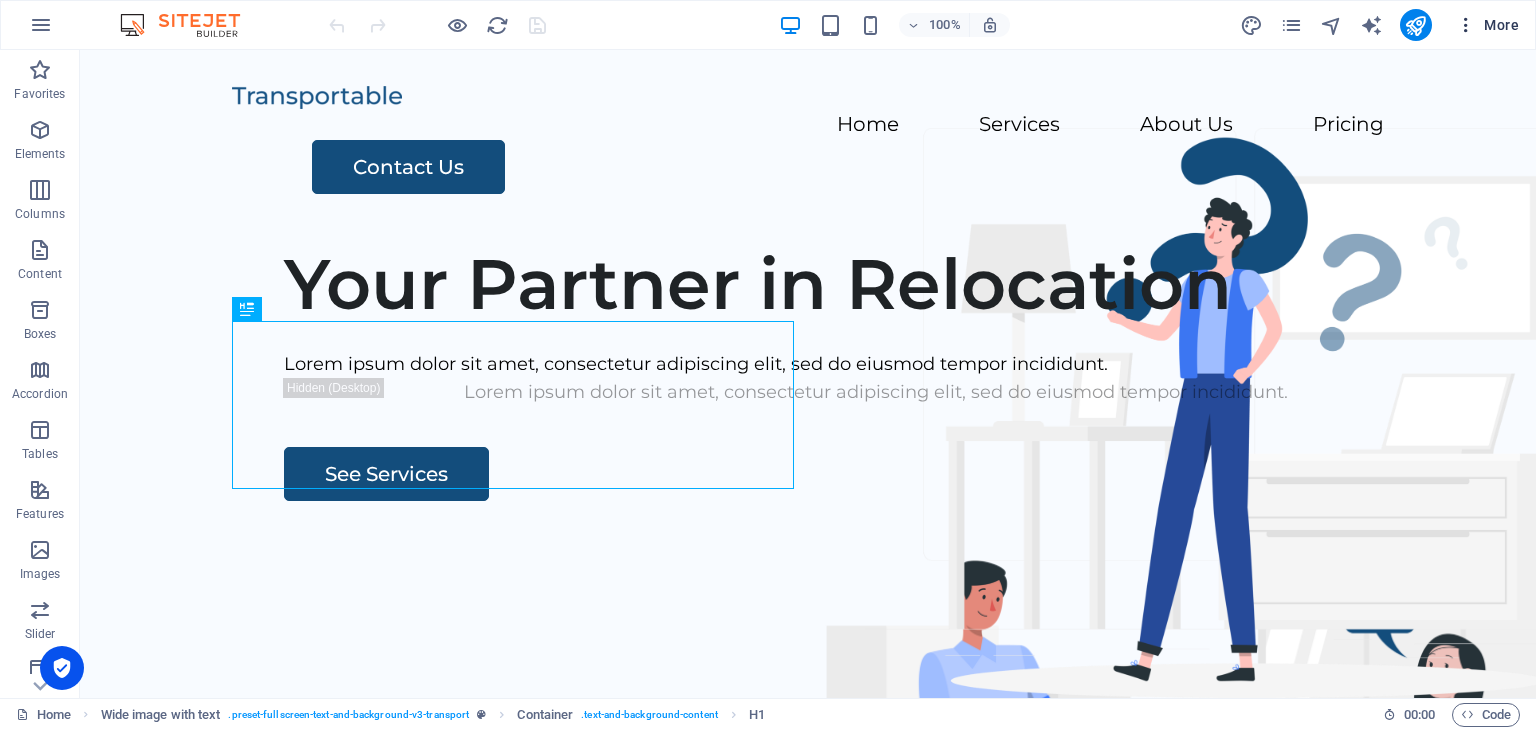 click on "More" at bounding box center [1487, 25] 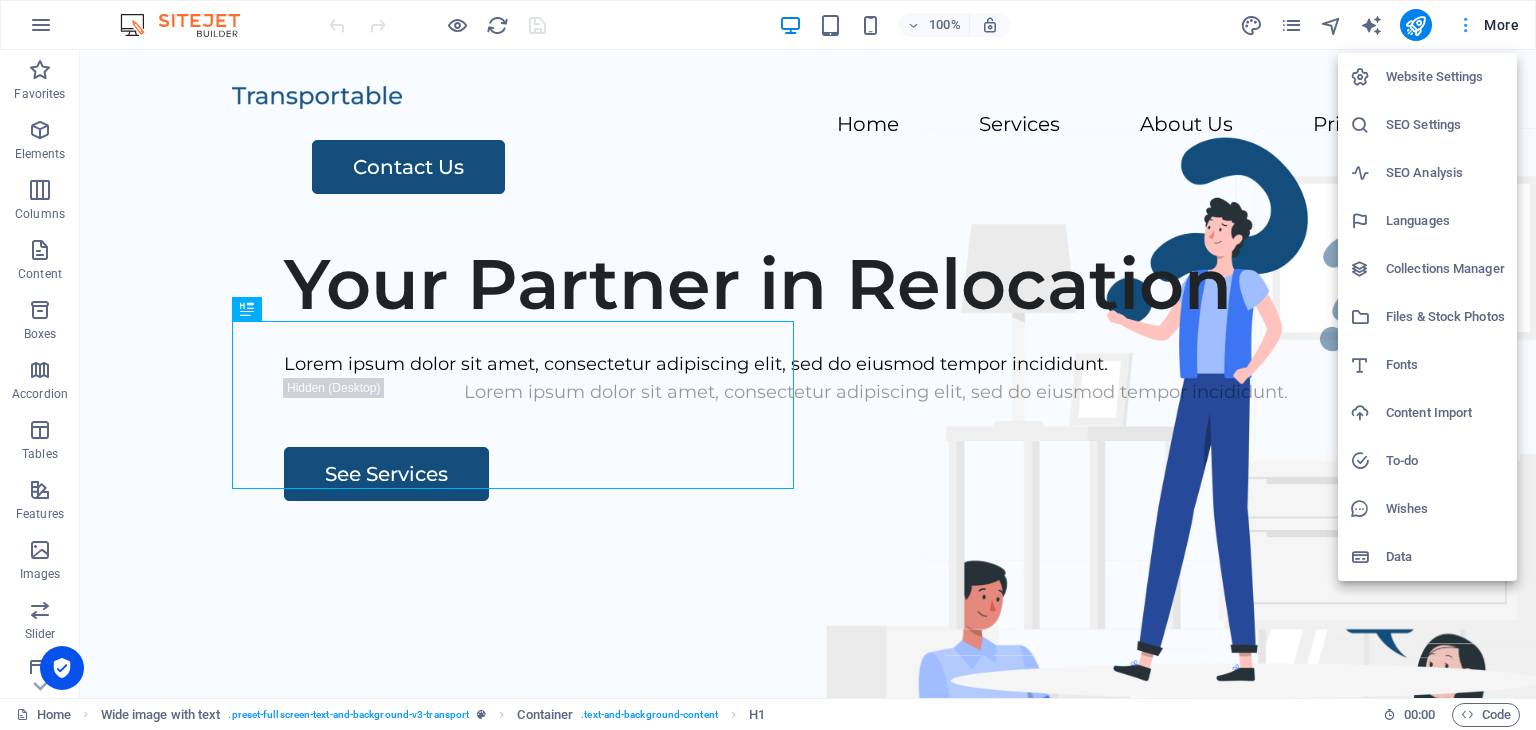 click at bounding box center [768, 365] 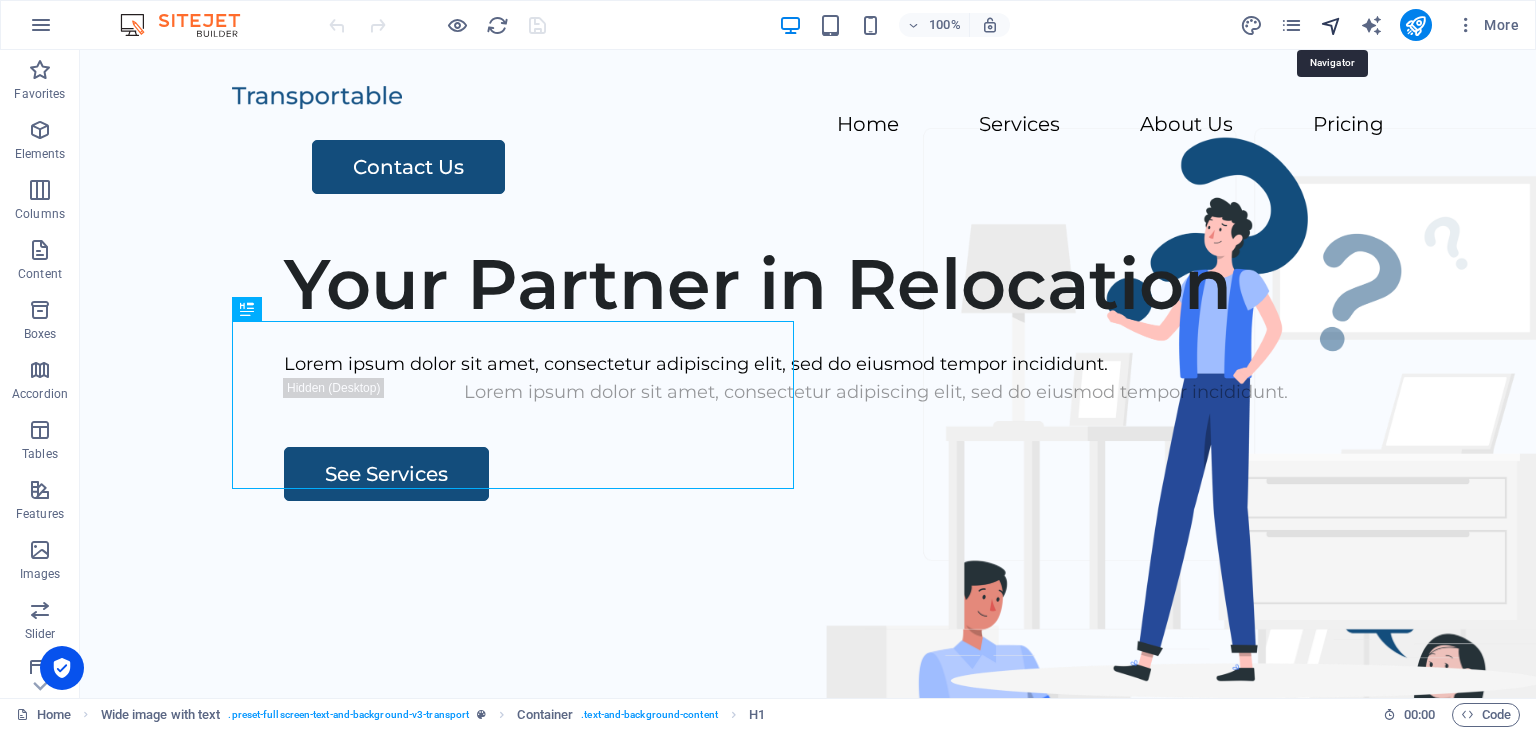 click at bounding box center [1331, 25] 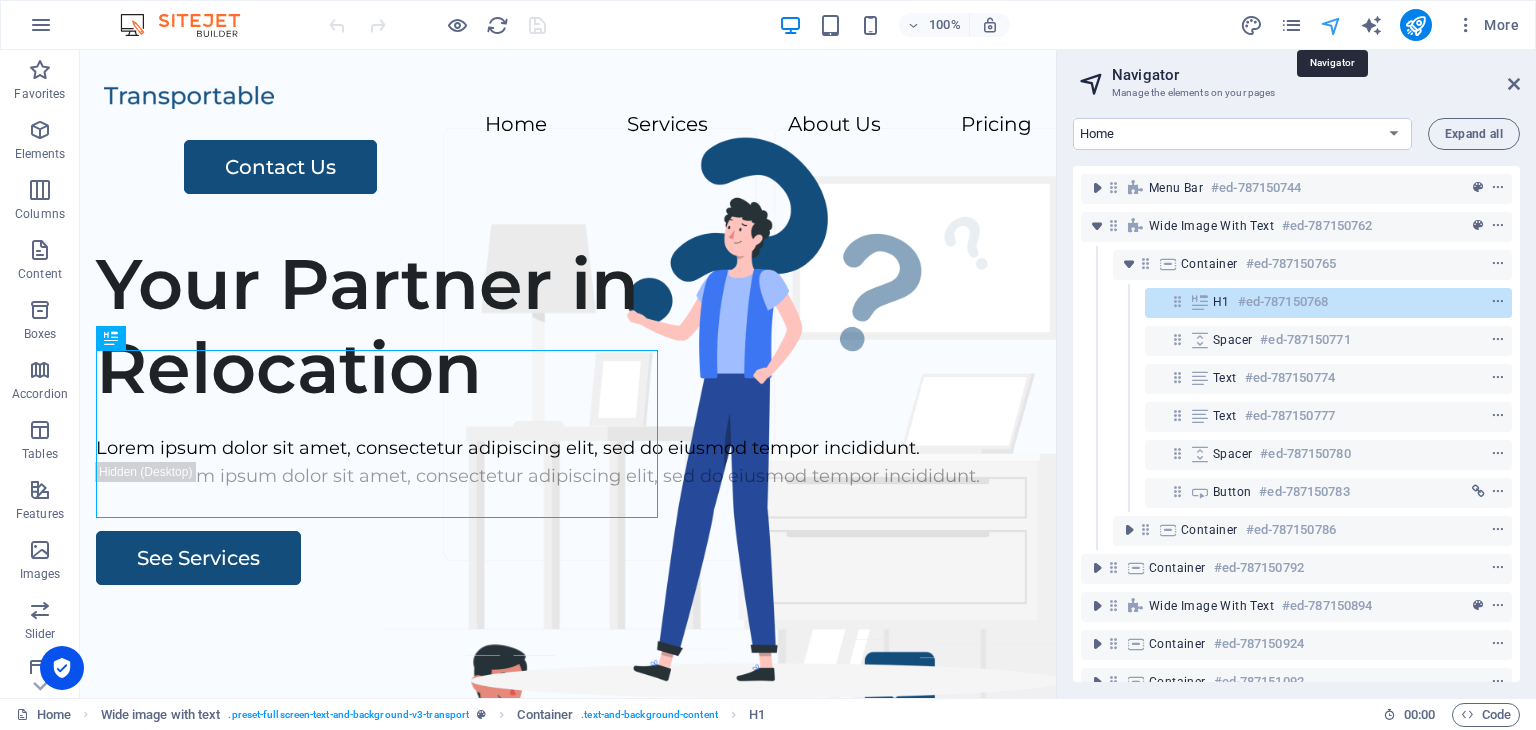 click at bounding box center (1331, 25) 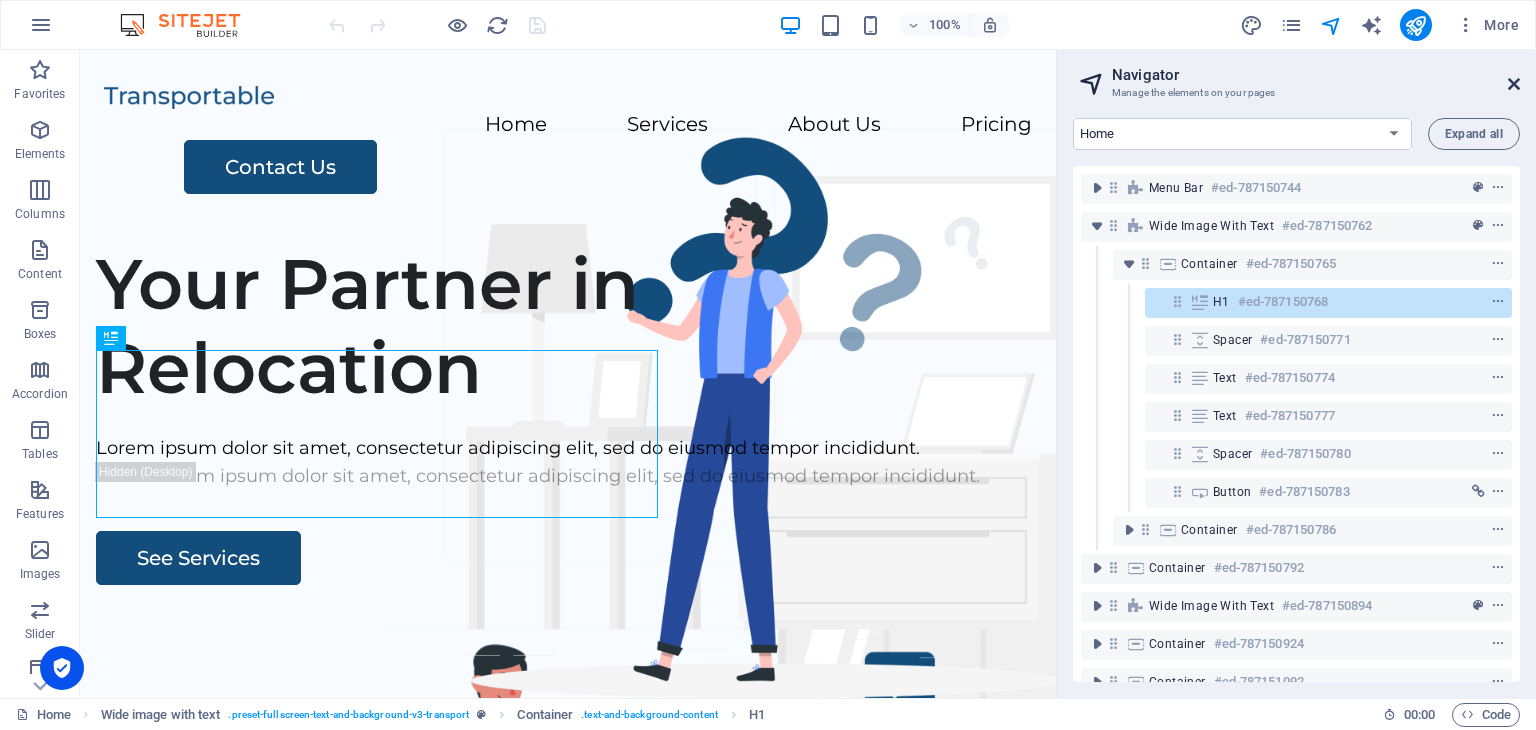 click at bounding box center (1514, 84) 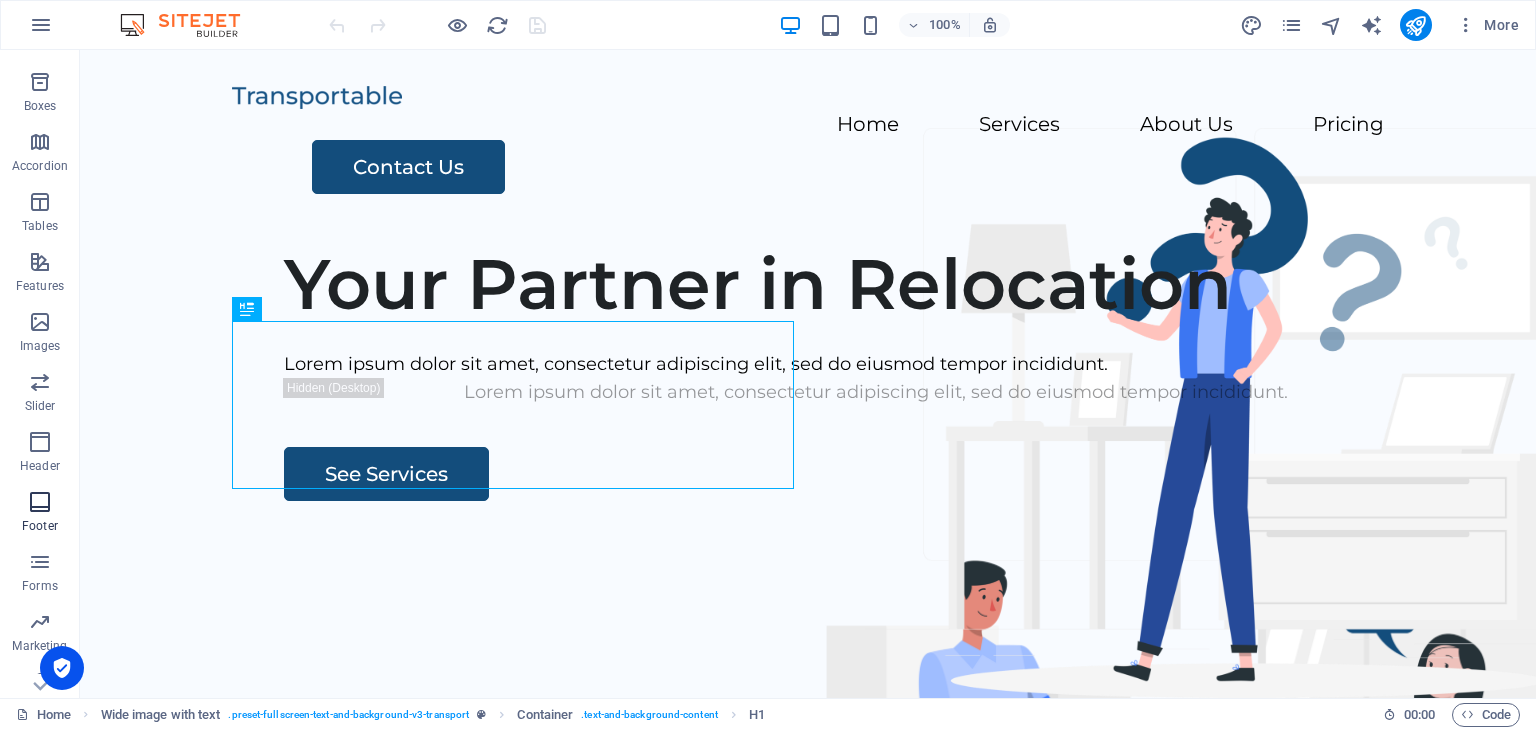 scroll, scrollTop: 252, scrollLeft: 0, axis: vertical 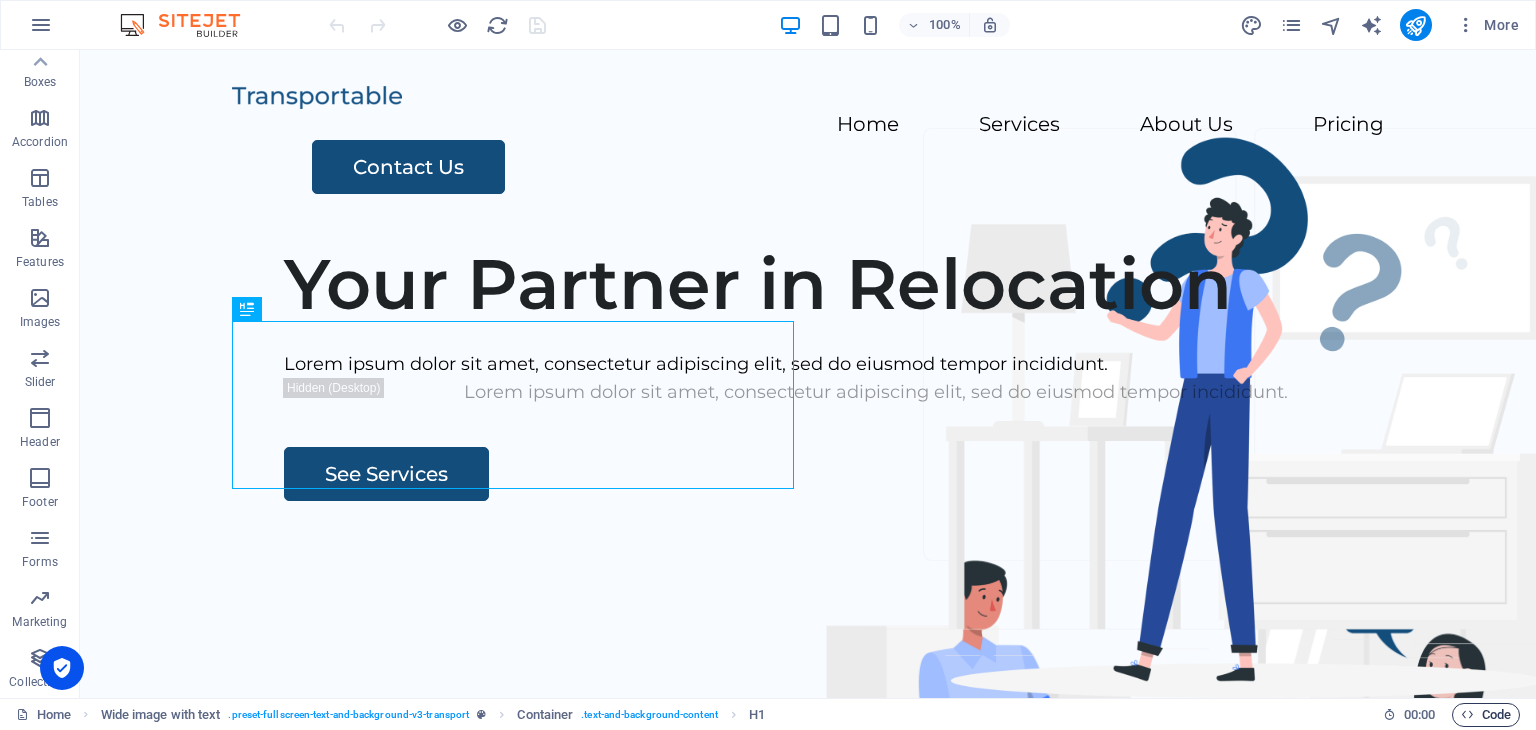 click at bounding box center (1467, 714) 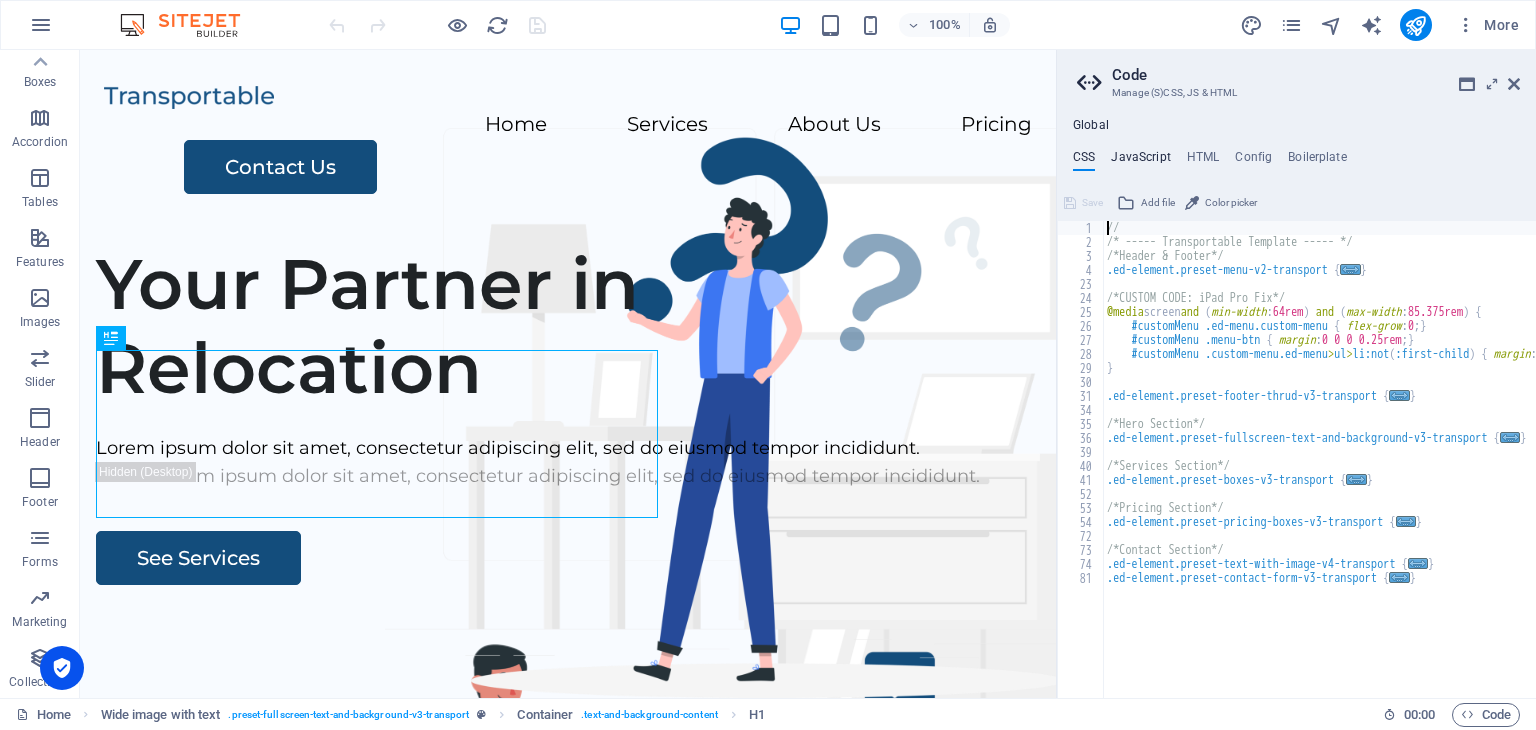 click on "JavaScript" at bounding box center [1140, 161] 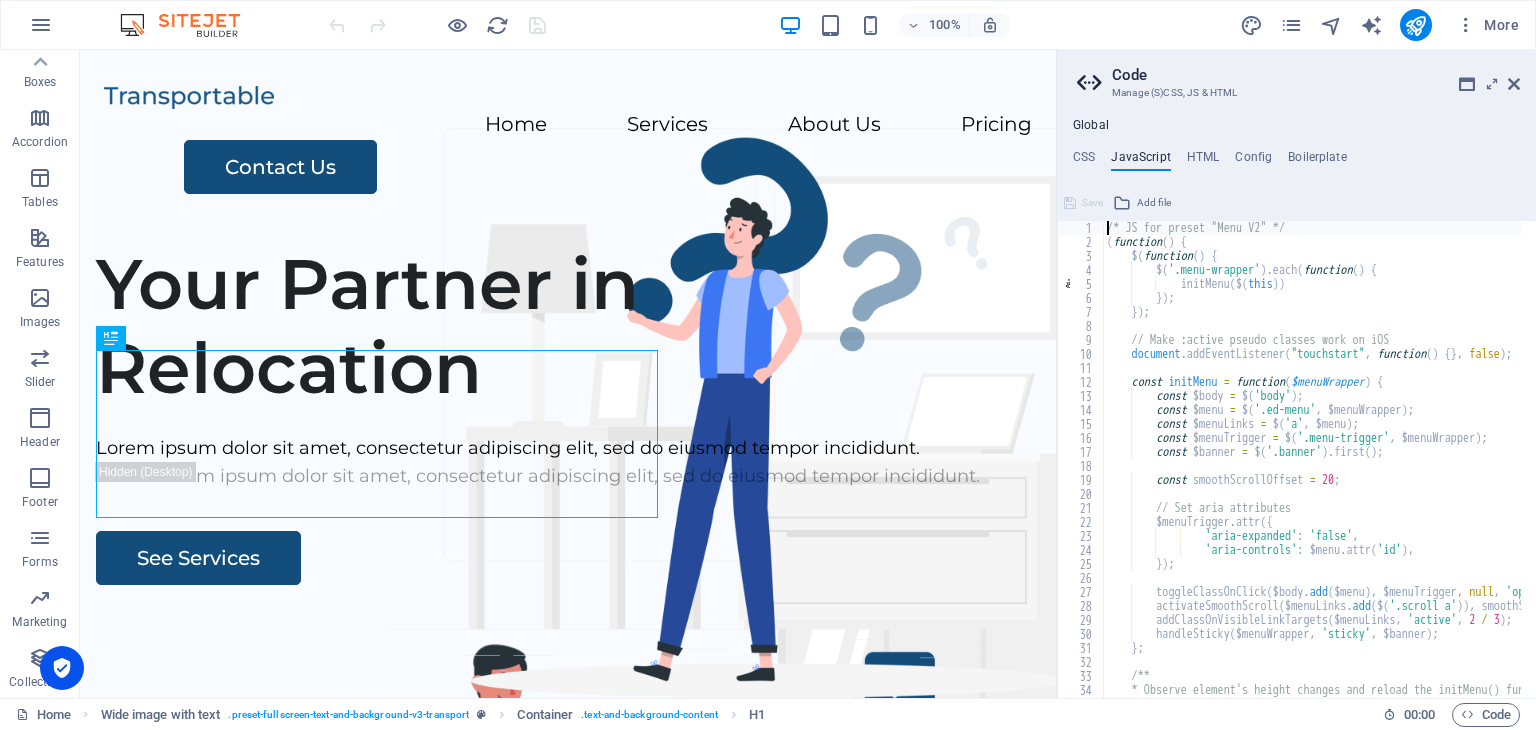 click on "CSS JavaScript HTML Config Boilerplate" at bounding box center (1296, 161) 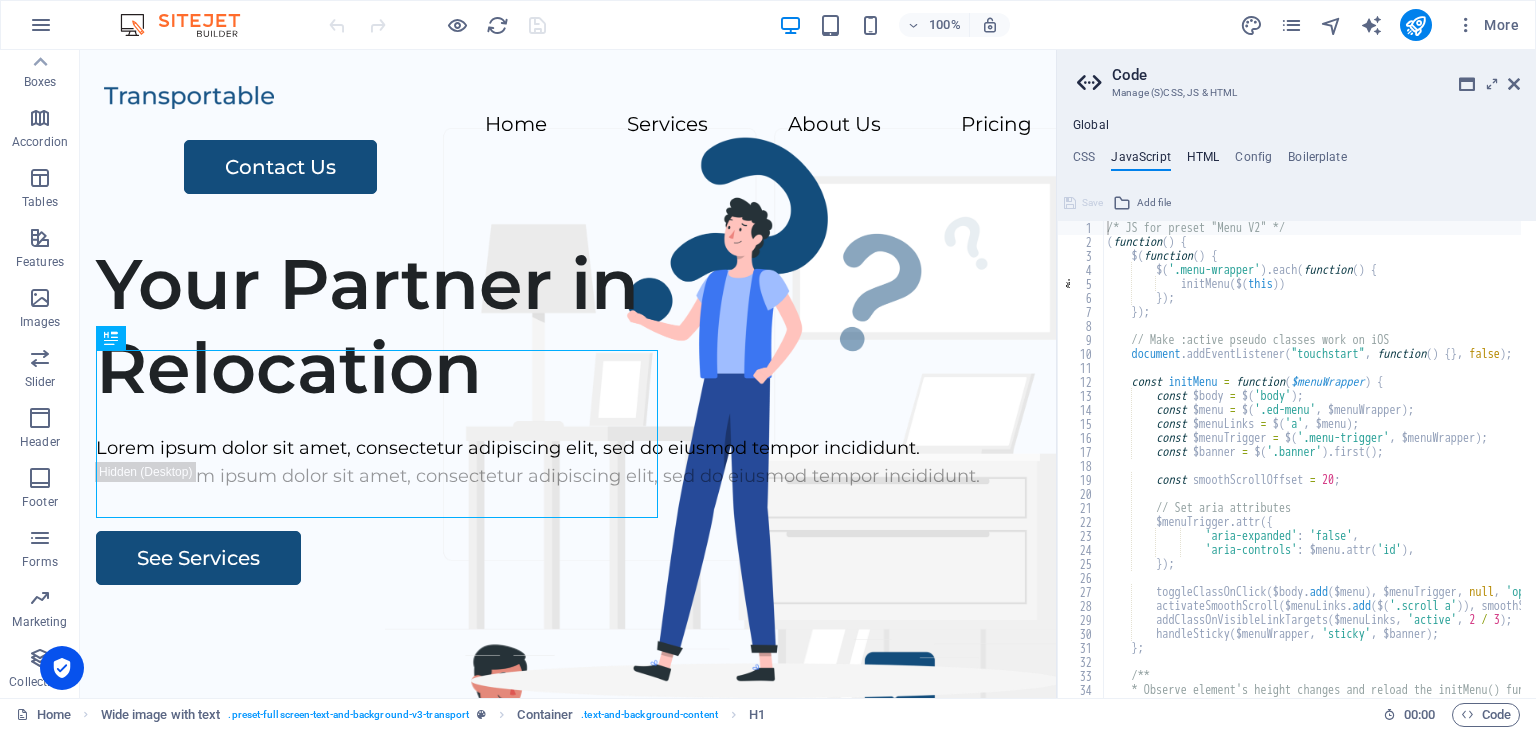 click on "HTML" at bounding box center [1203, 161] 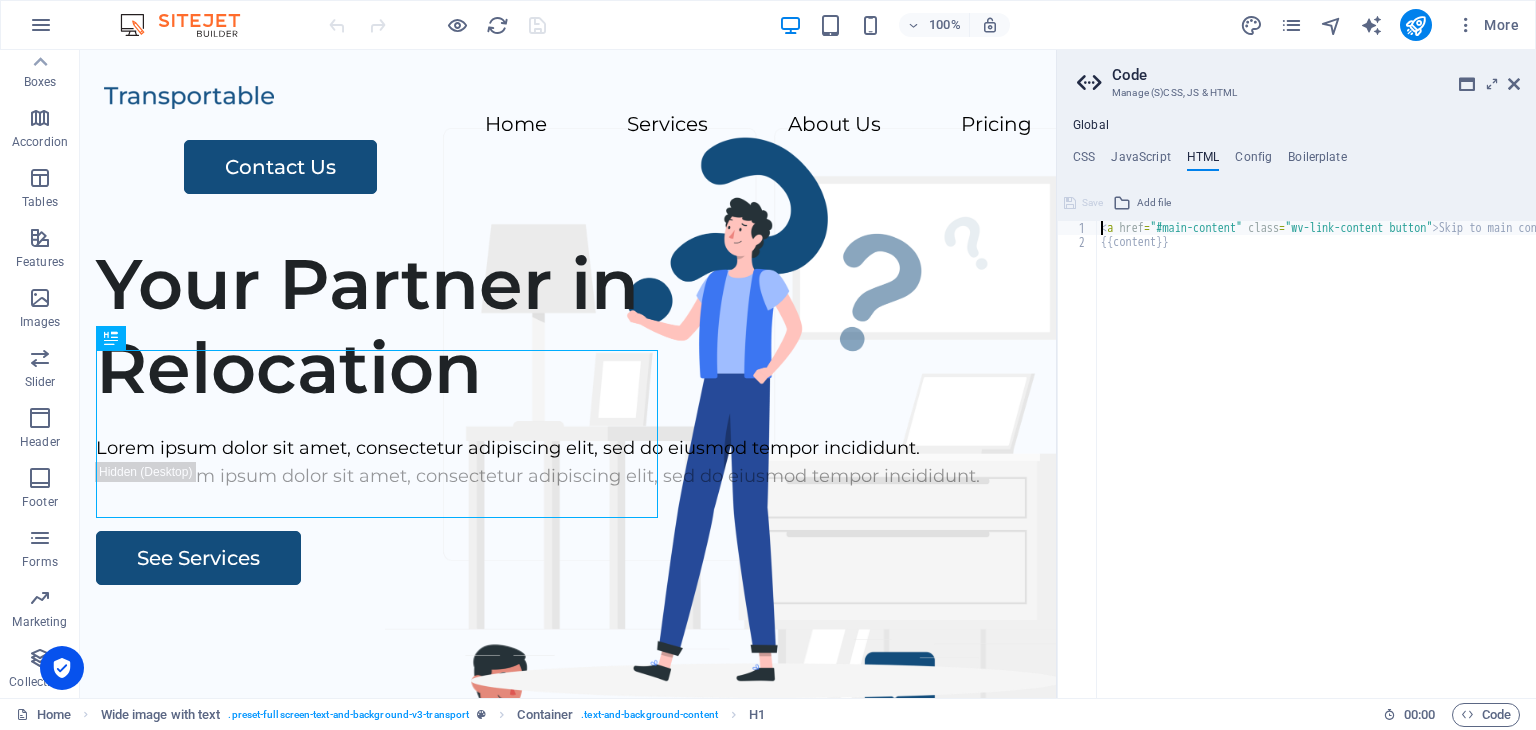 click on "Global CSS JavaScript HTML Config Boilerplate // 1 2 3 4 23 24 25 26 27 28 29 30 31 34 35 36 39 40 41 52 53 54 72 73 74 81 //  /* ----- Transportable Template ----- */ /*Header & Footer*/ .ed-element.preset-menu-v2-transport   { ... } /*CUSTOM CODE: iPad Pro Fix*/ @media  screen  and   ( min-width :  64rem )   and   ( max-width :  85.375rem )   {      #customMenu   .ed-menu.custom-menu   {   flex-grow :  0 ;  }      #customMenu   .menu-btn   {   margin :  0   0   0   0.25rem ;  }      #customMenu   .custom-menu.ed-menu > ul > li:not ( :first-child )   {   margin :  0   0   0   3.75rem ;  } } .ed-element.preset-footer-thrud-v3-transport   { ... } /*Hero Section*/ .ed-element.preset-fullscreen-text-and-background-v3-transport   { ... } /*Services Section*/ .ed-element.preset-boxes-v3-transport   { ... } /*Pricing Section*/ .ed-element.preset-pricing-boxes-v3-transport   { ... } /*Contact Section*/ .ed-element.preset-text-with-image-v4-transport   { ... } .ed-element.preset-contact-form-v3-transport   { ... }" at bounding box center [1296, 408] 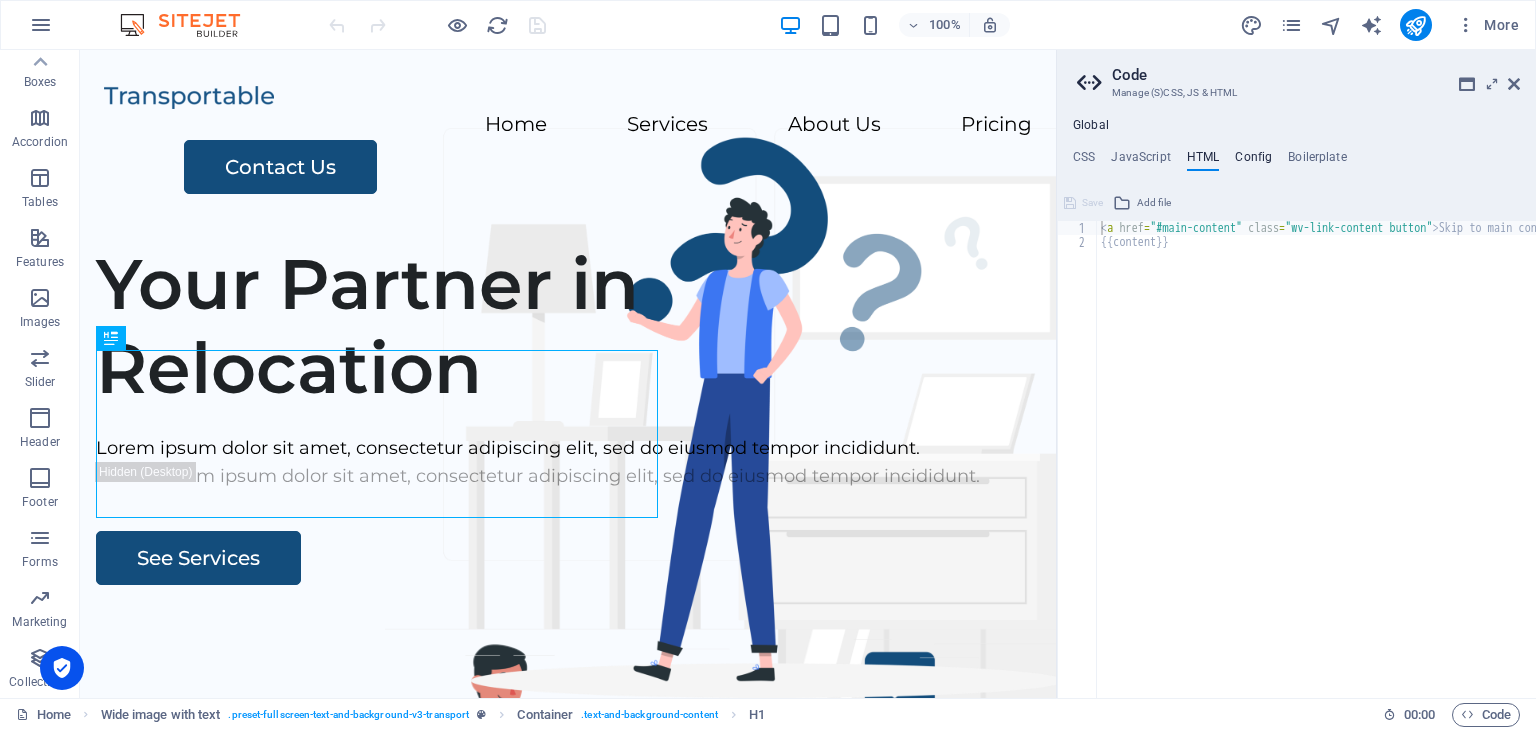 click on "Config" at bounding box center (1253, 161) 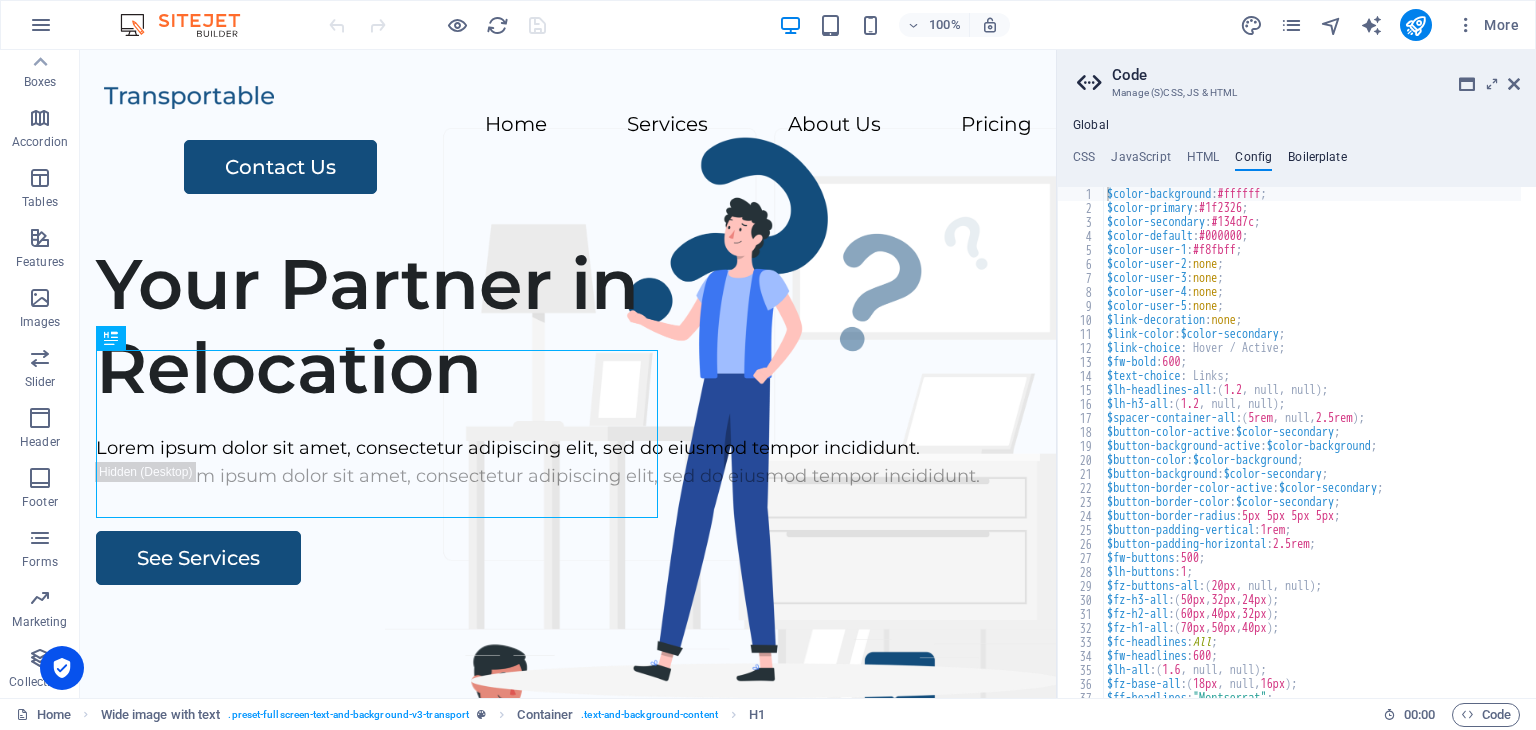click on "Boilerplate" at bounding box center (1317, 161) 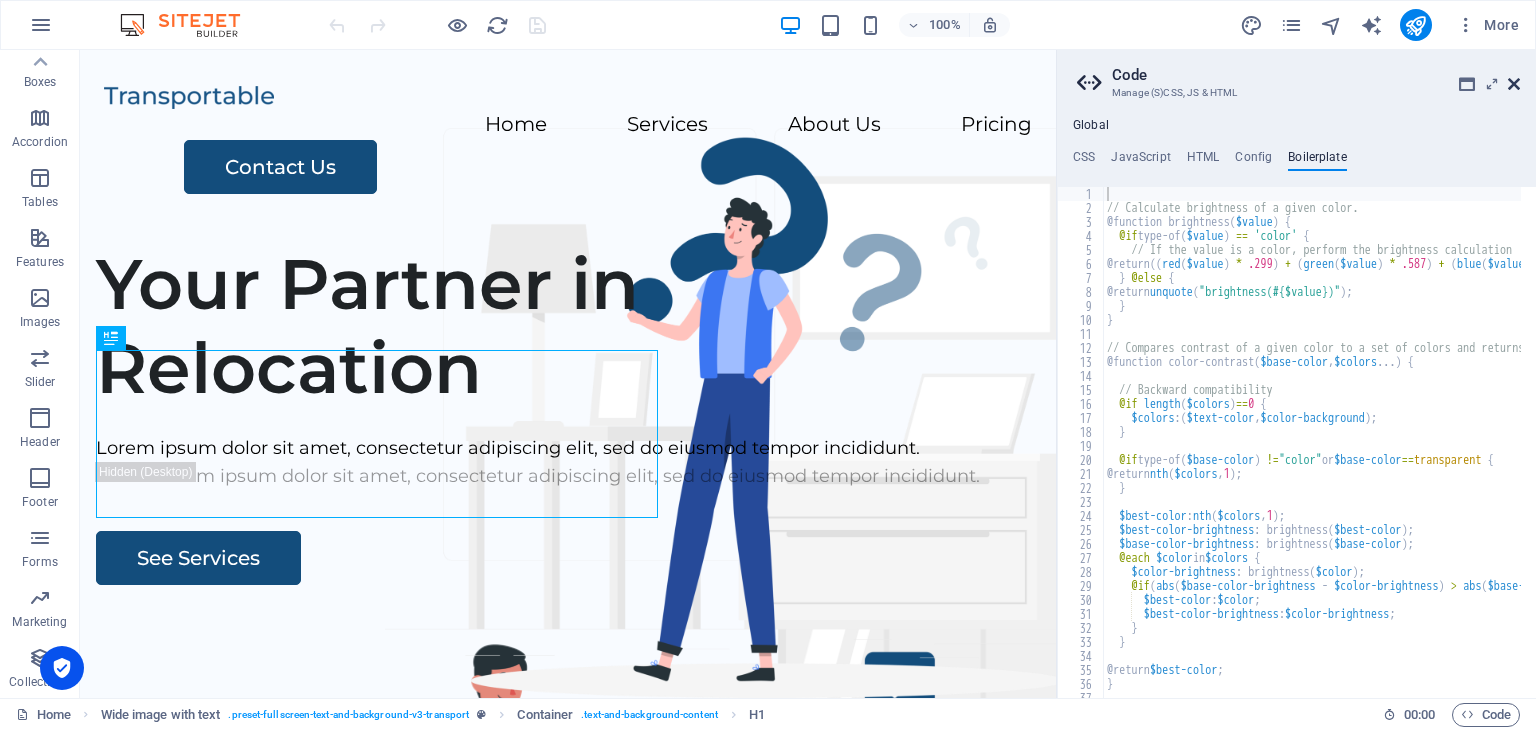 click at bounding box center [1514, 84] 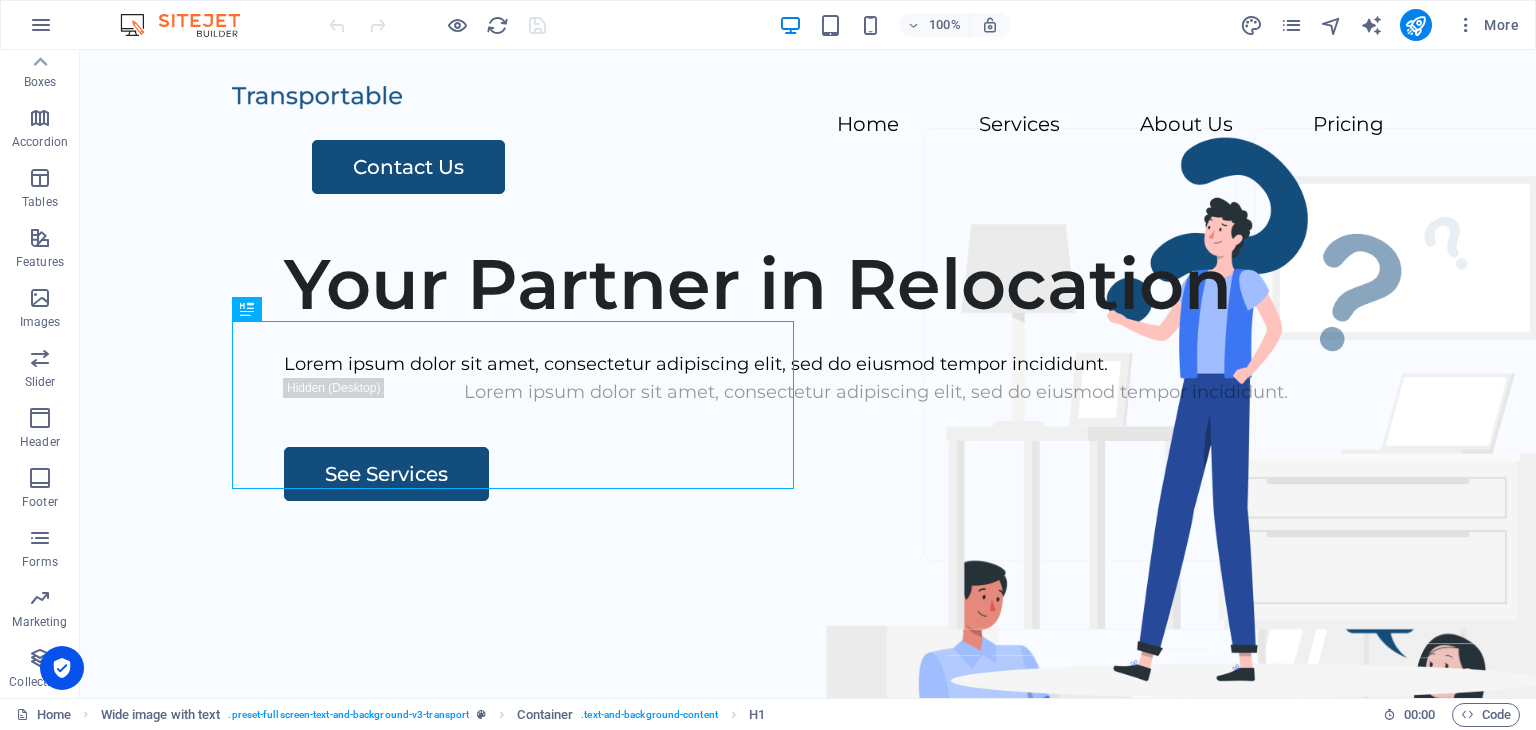 click at bounding box center (190, 25) 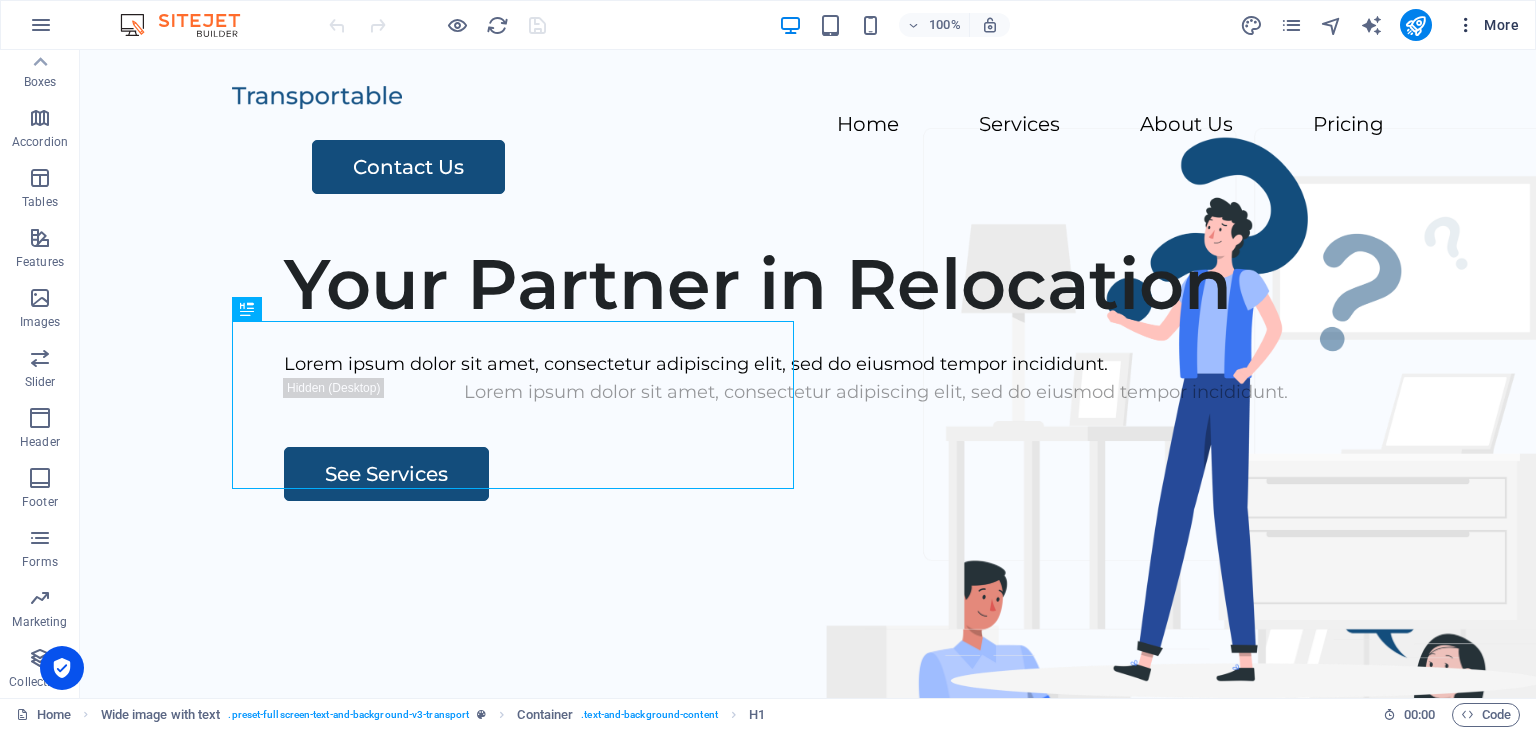 click on "More" at bounding box center (1487, 25) 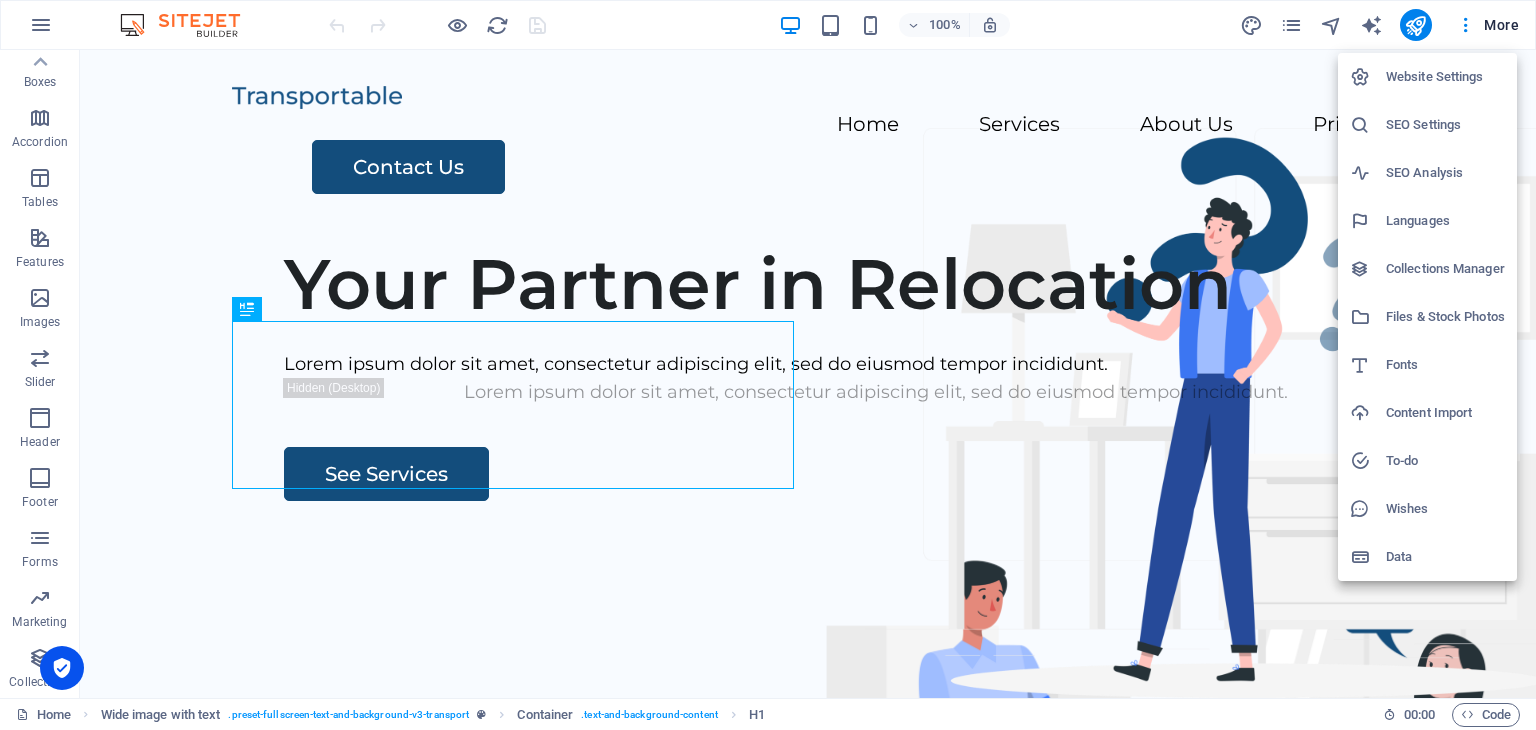 click on "Website Settings" at bounding box center [1445, 77] 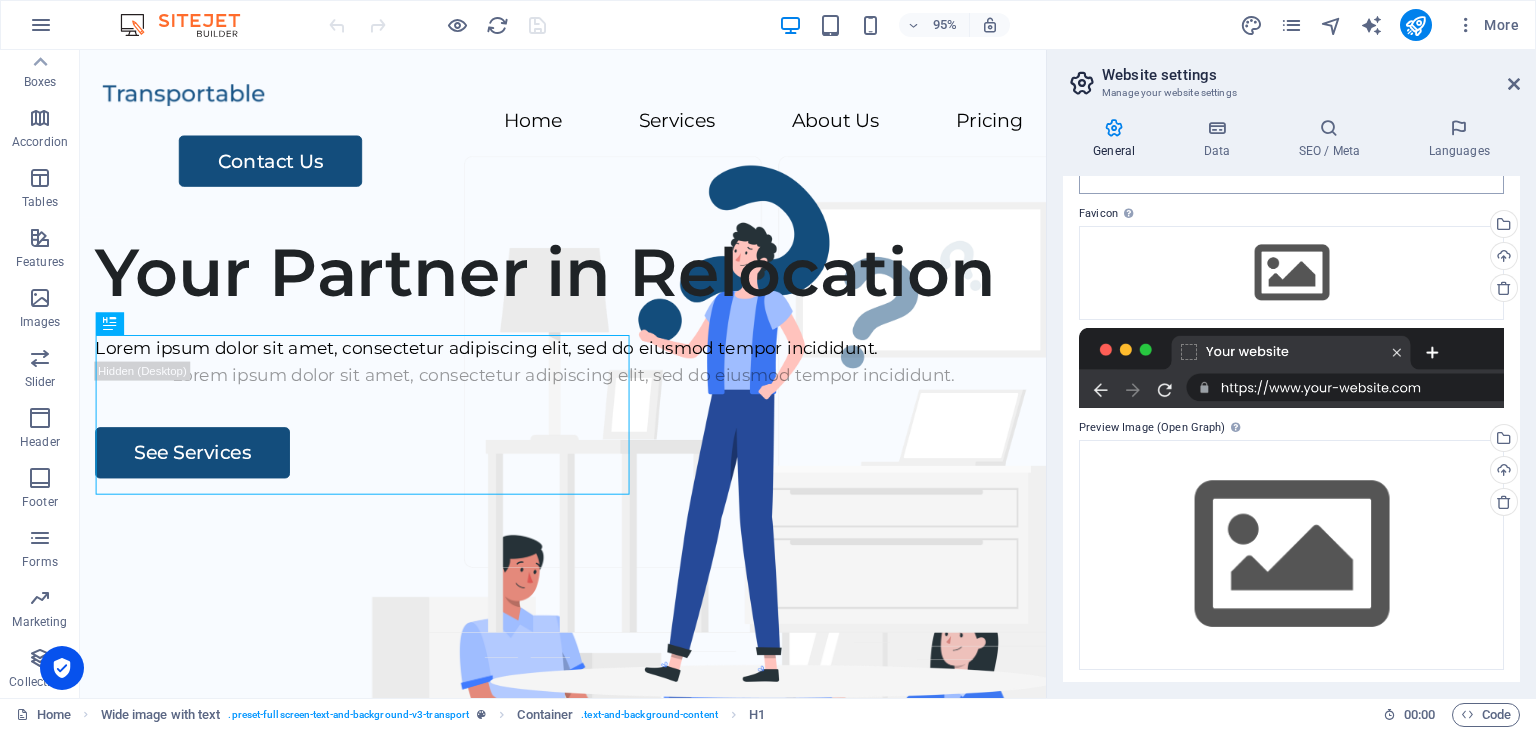 scroll, scrollTop: 176, scrollLeft: 0, axis: vertical 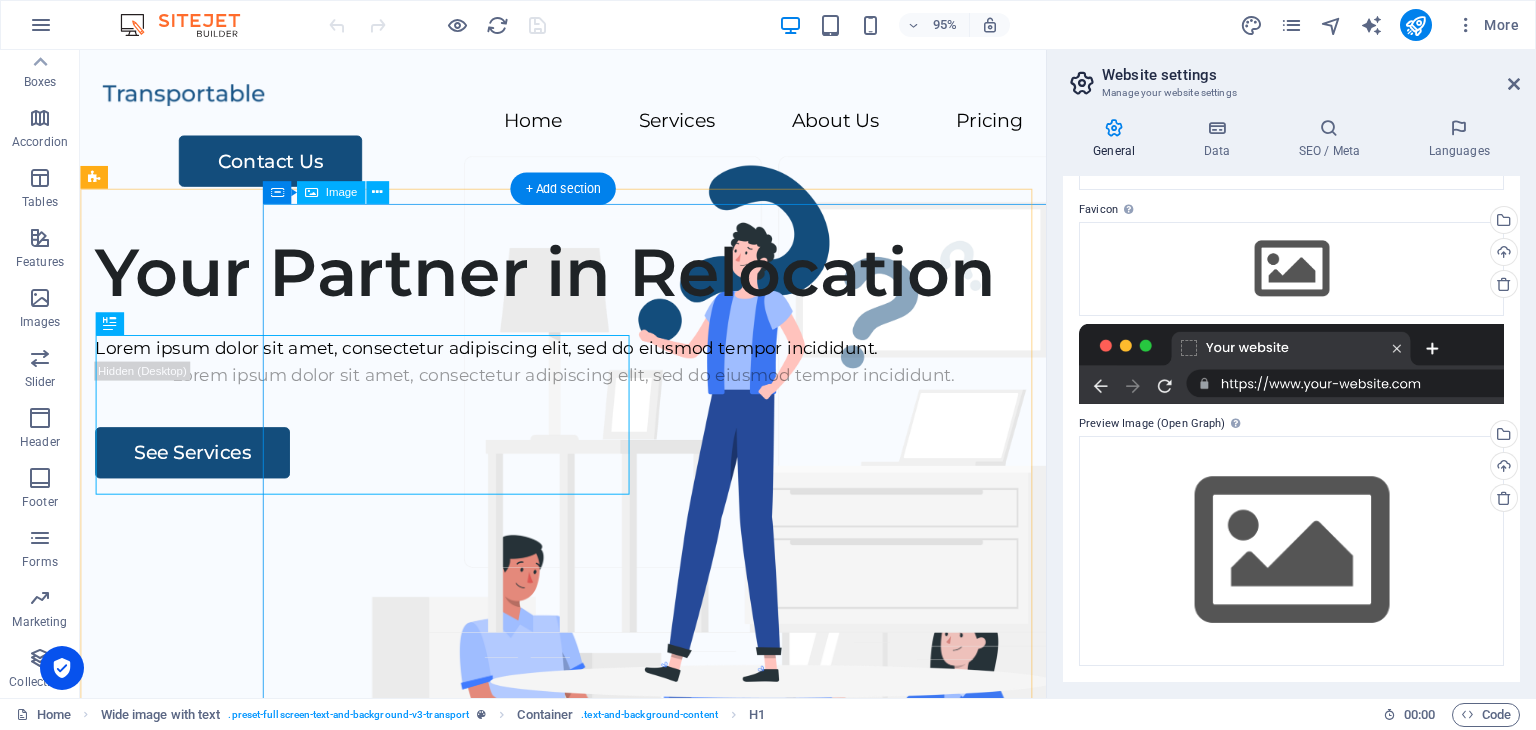 click at bounding box center (762, 836) 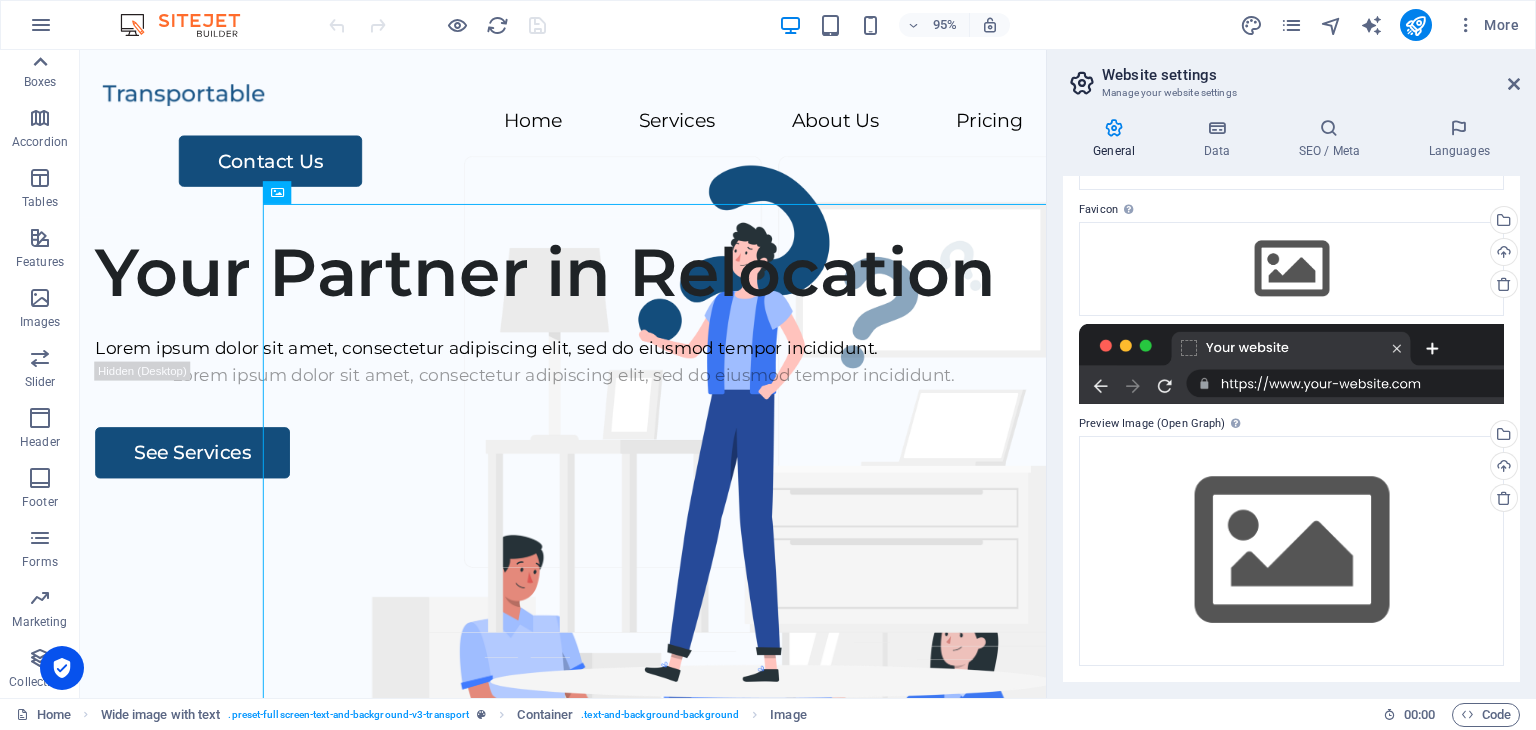 click 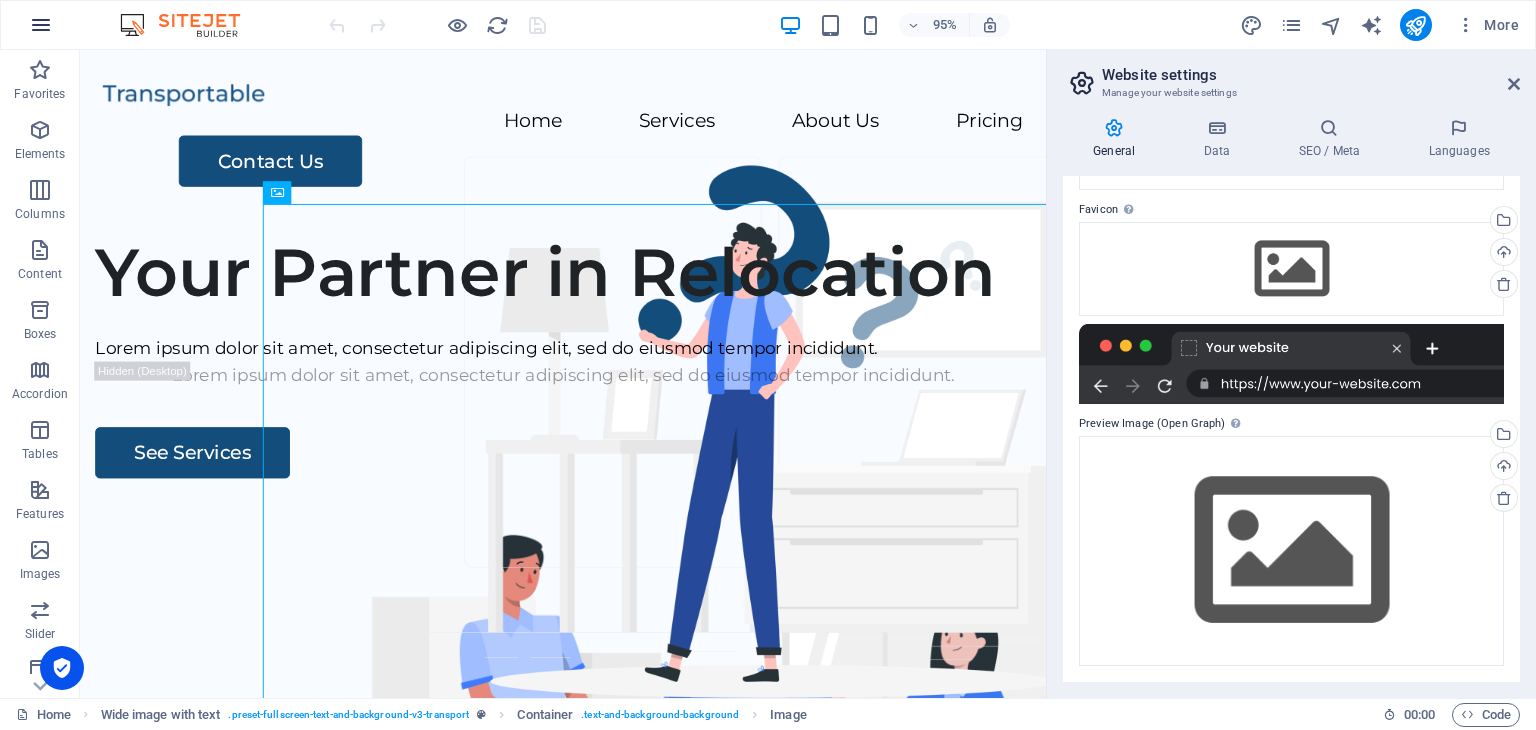 click at bounding box center [41, 25] 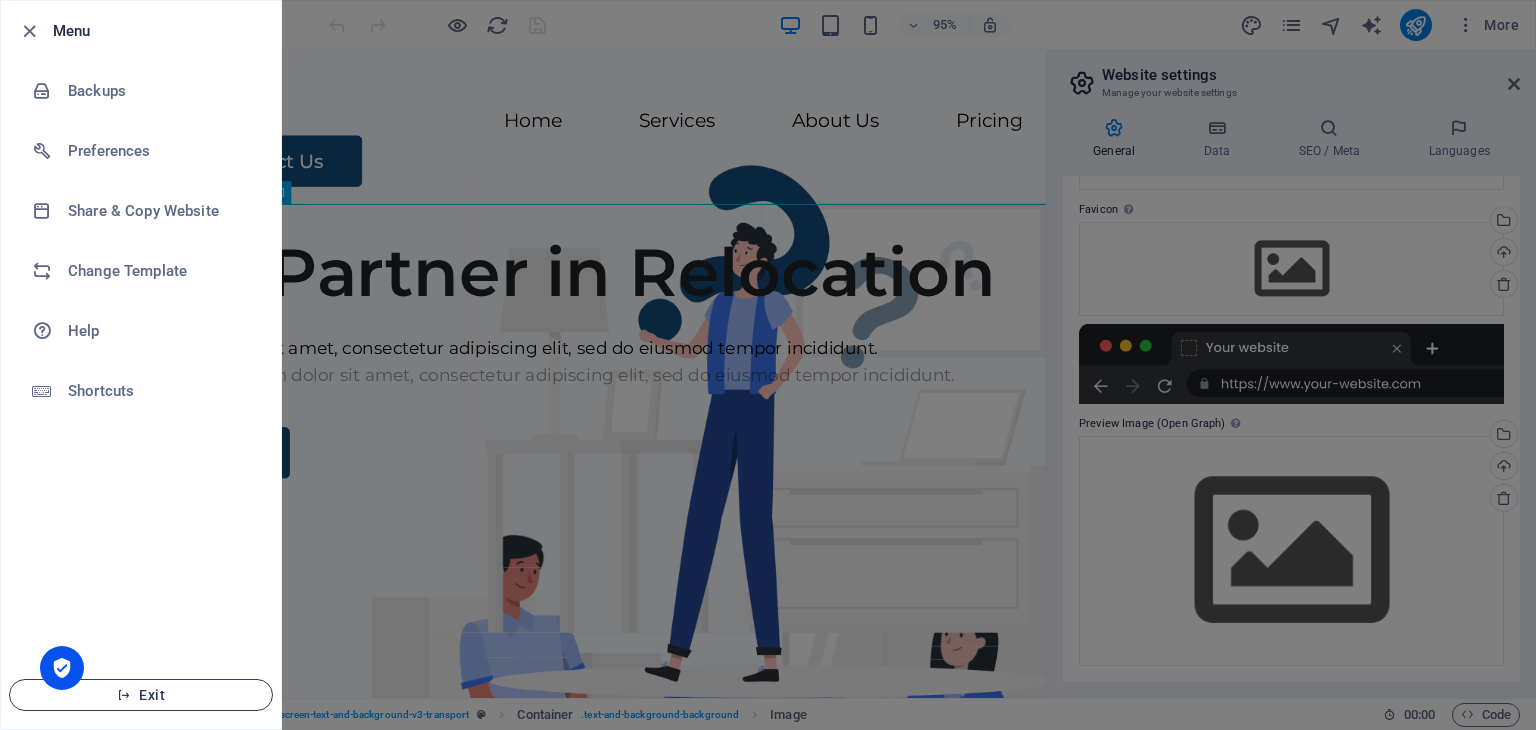 click on "Exit" at bounding box center (141, 695) 